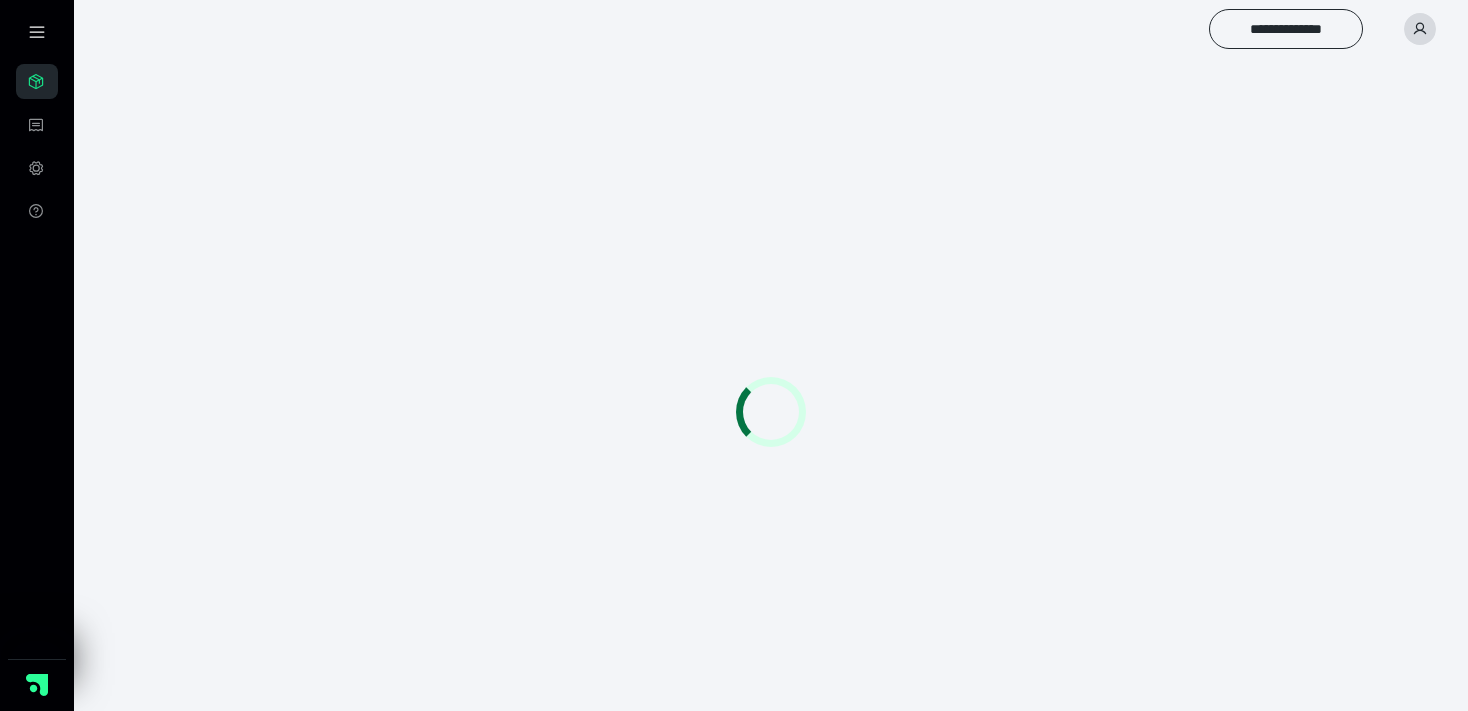 scroll, scrollTop: 0, scrollLeft: 0, axis: both 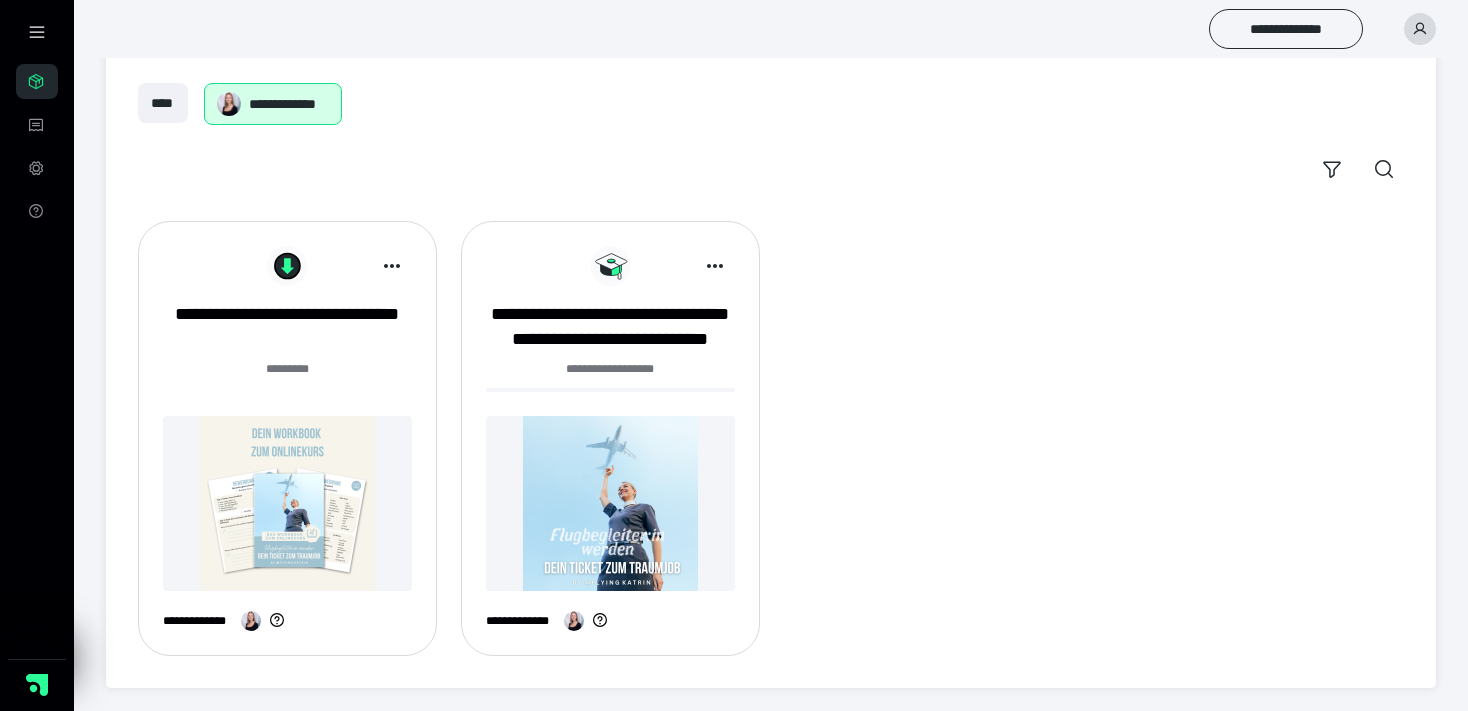 click at bounding box center (610, 503) 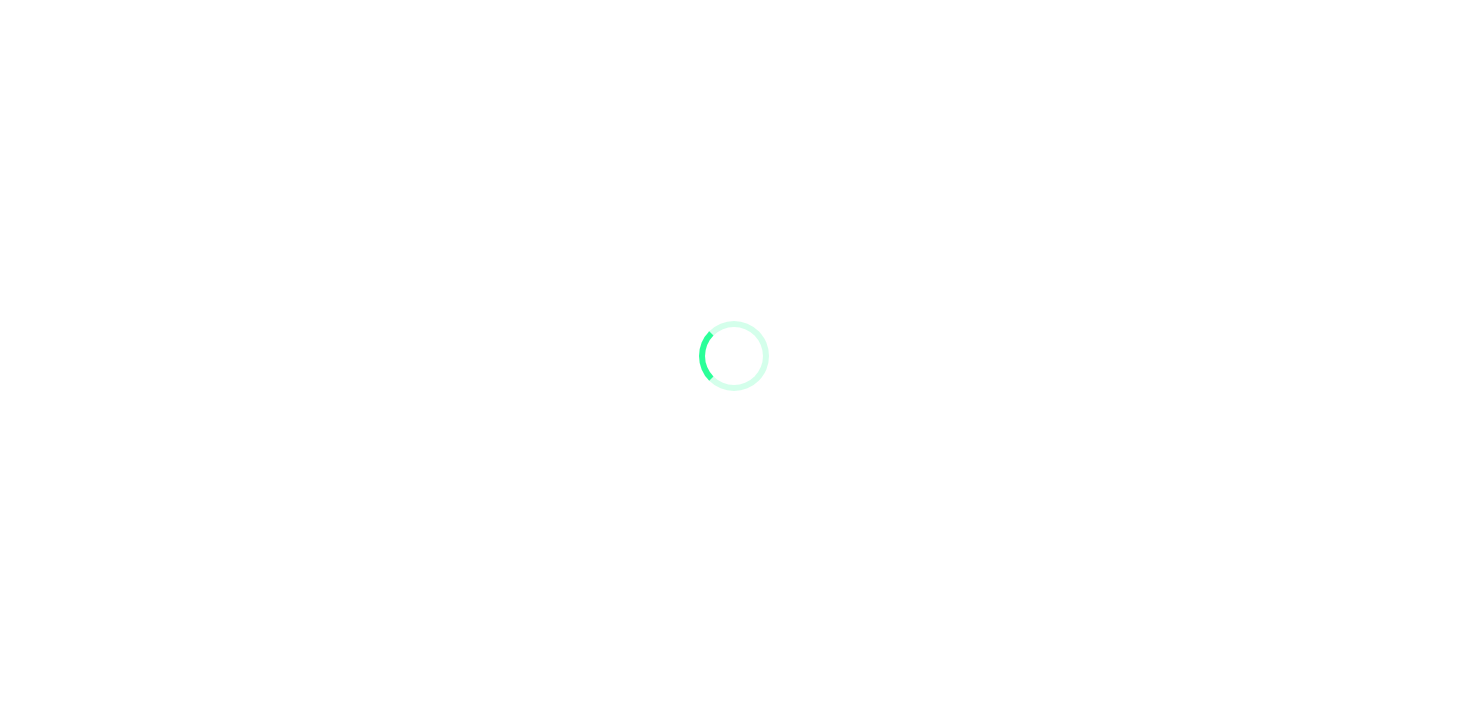 scroll, scrollTop: 0, scrollLeft: 0, axis: both 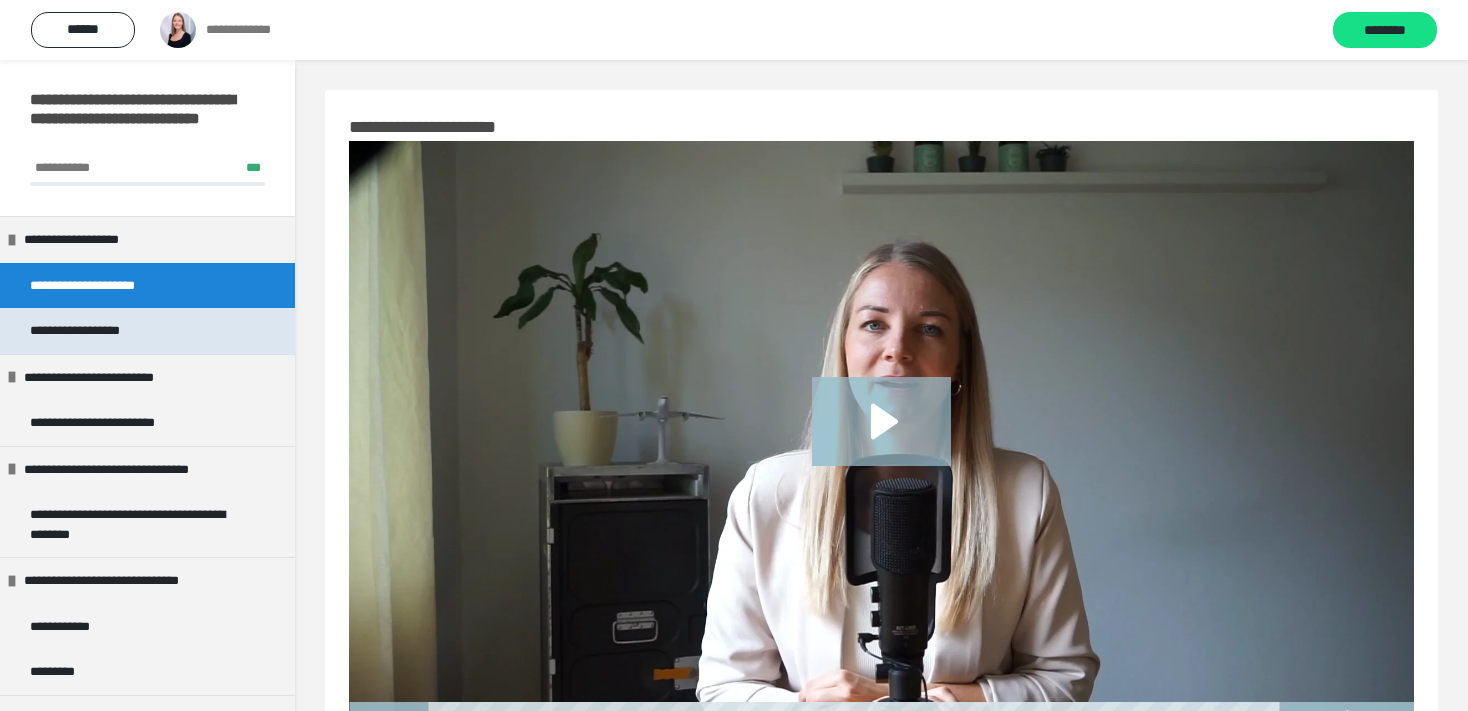 click on "**********" at bounding box center [147, 331] 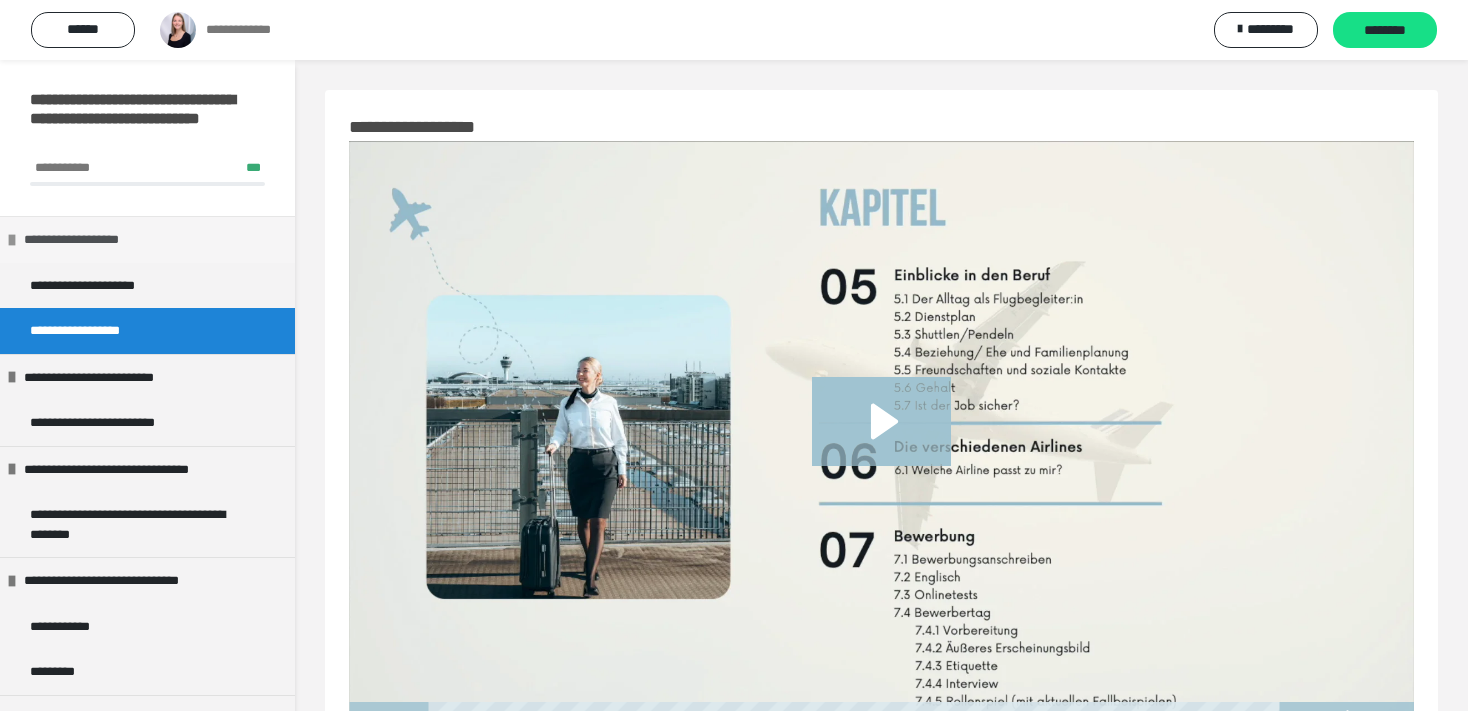 click on "**********" at bounding box center [89, 240] 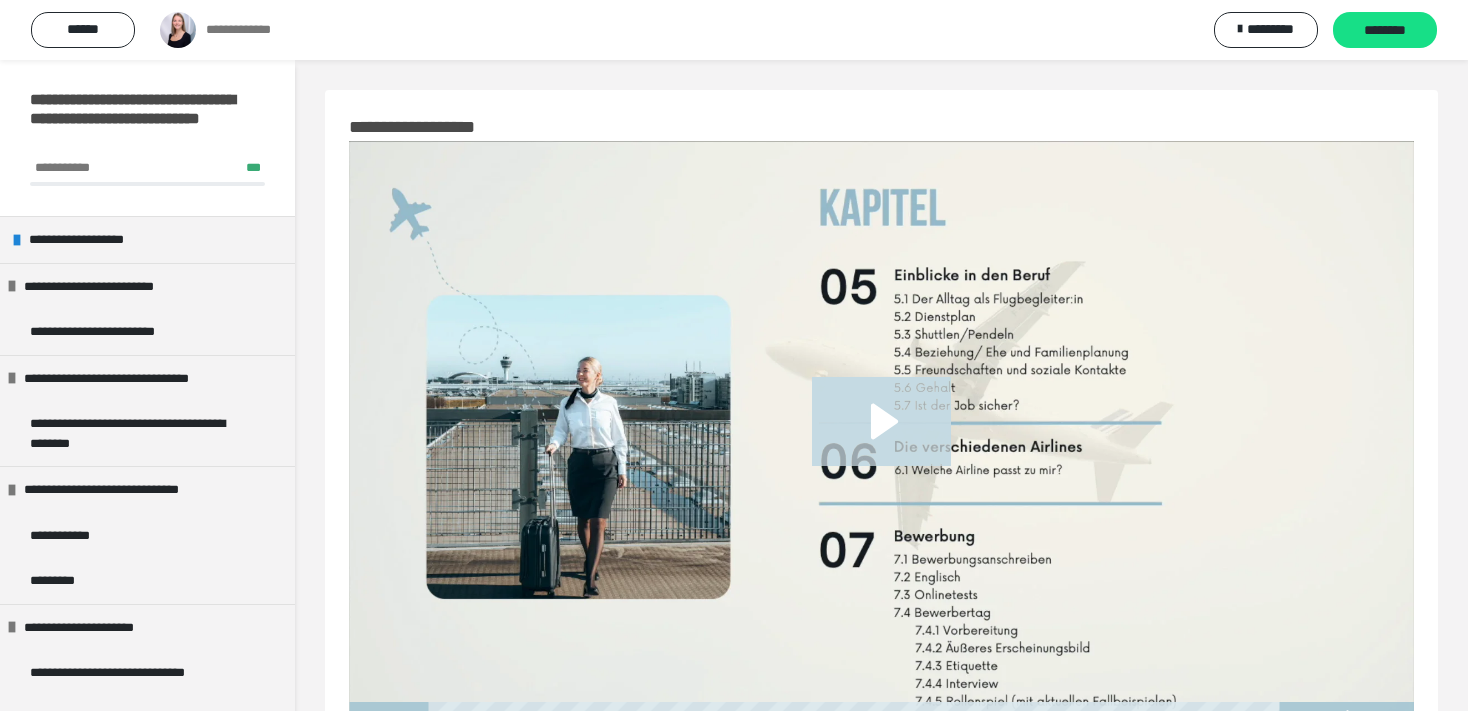 click 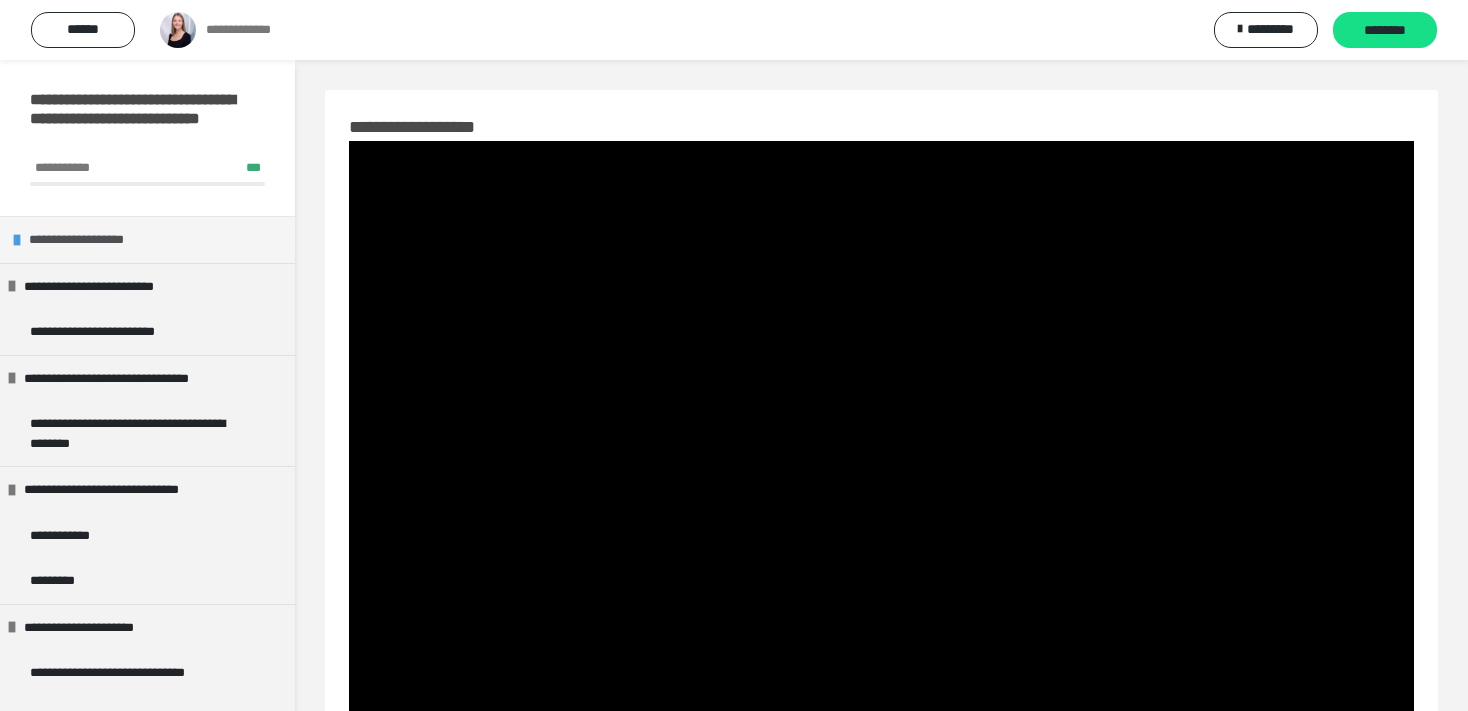 click on "**********" at bounding box center [94, 240] 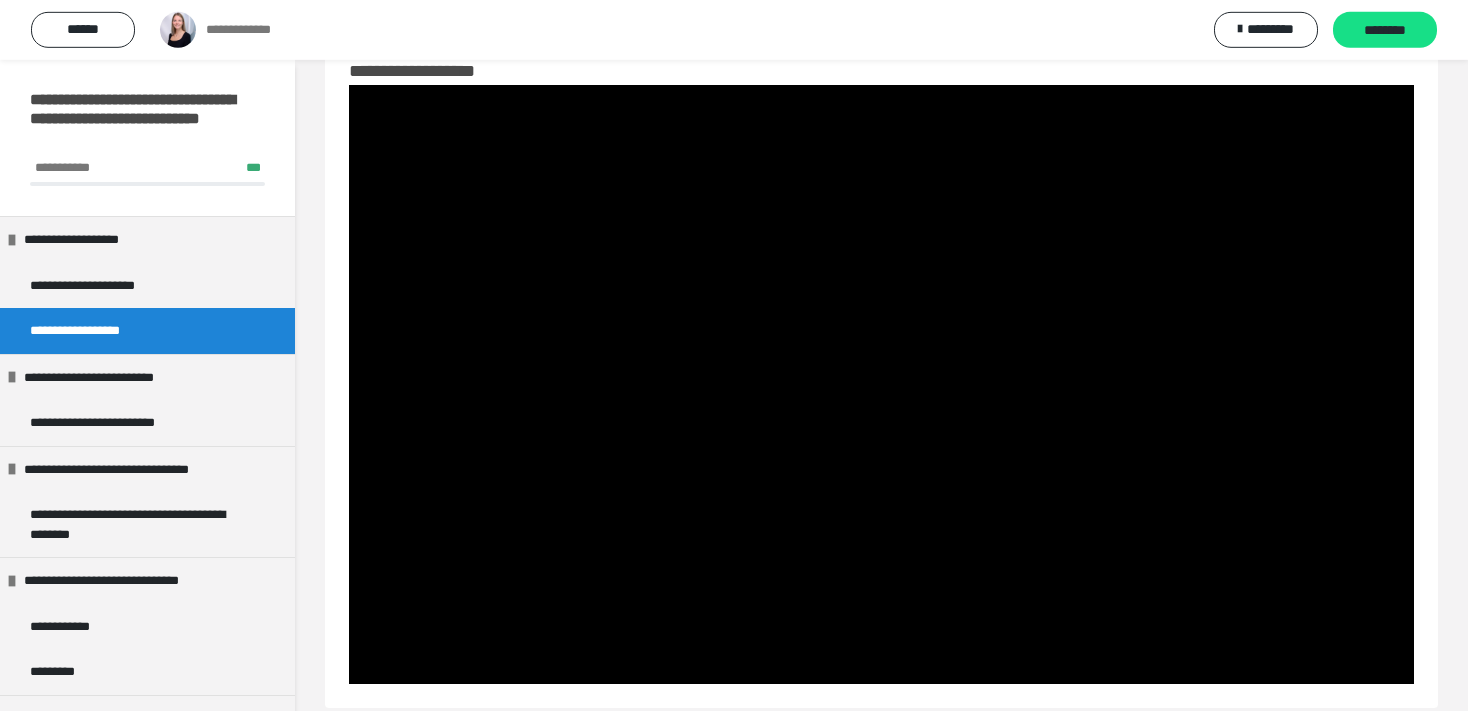 scroll, scrollTop: 83, scrollLeft: 0, axis: vertical 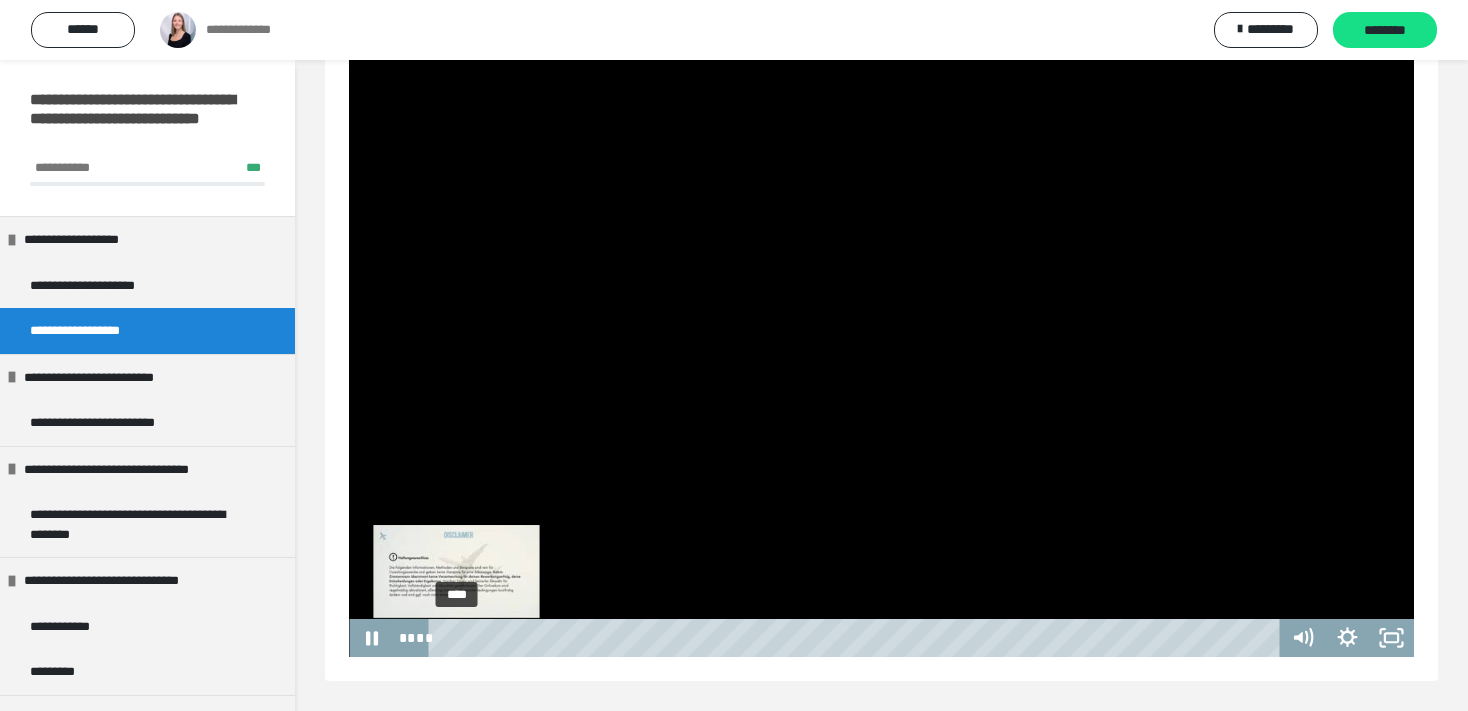 click on "****" at bounding box center [857, 638] 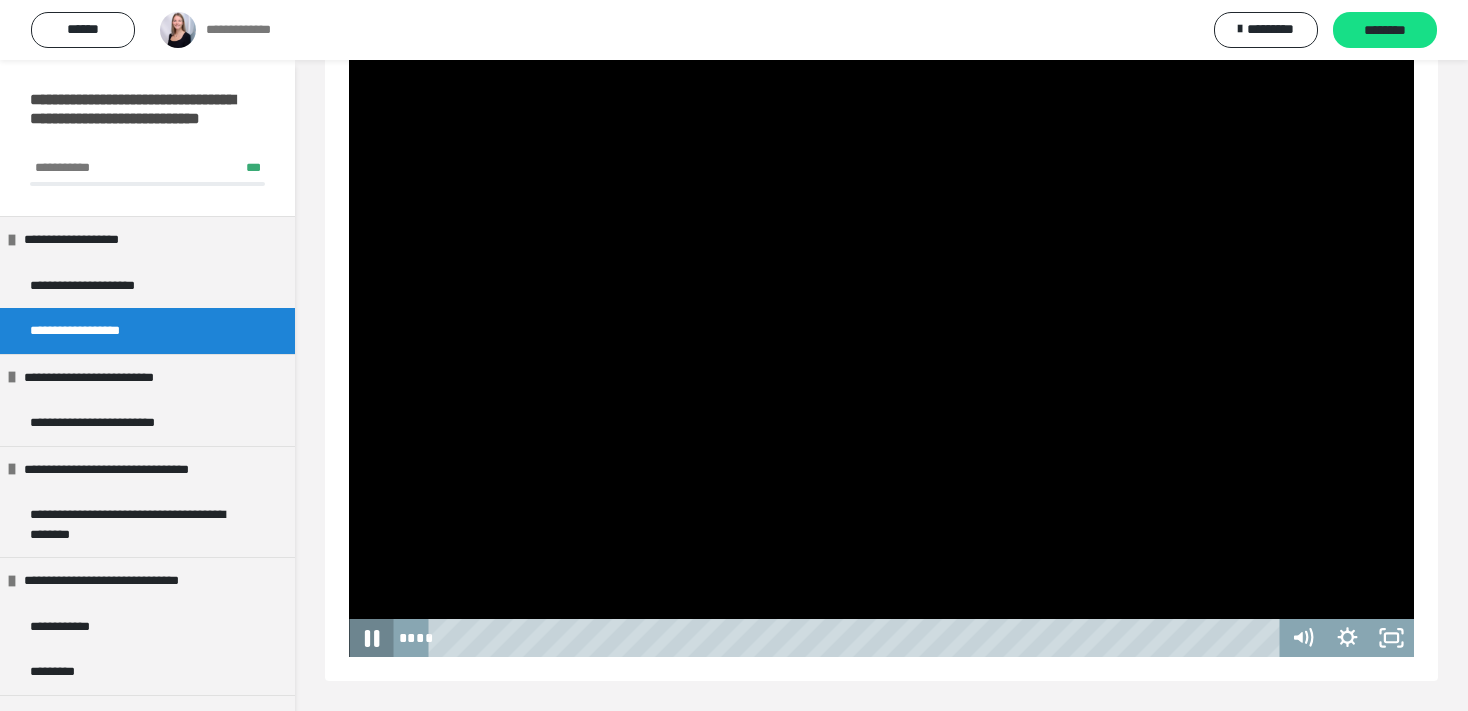 click 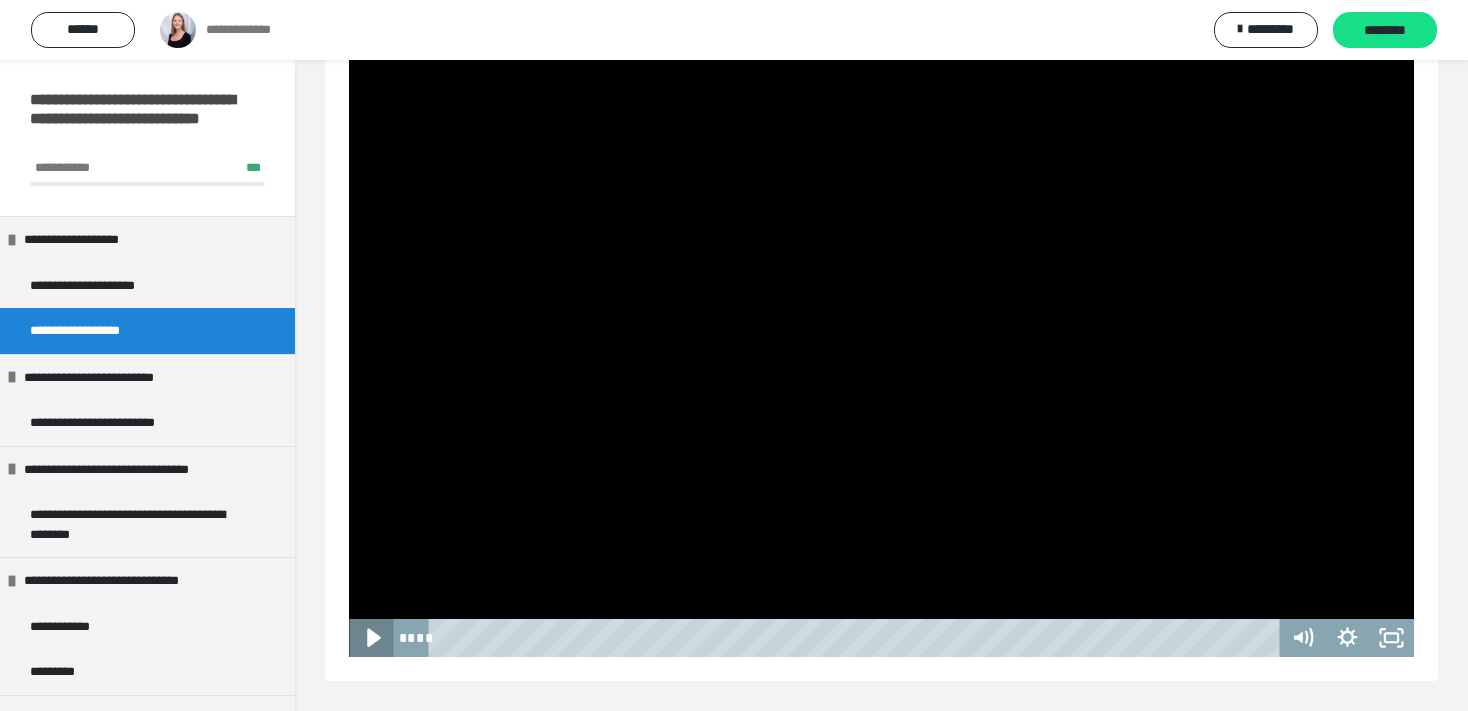 click 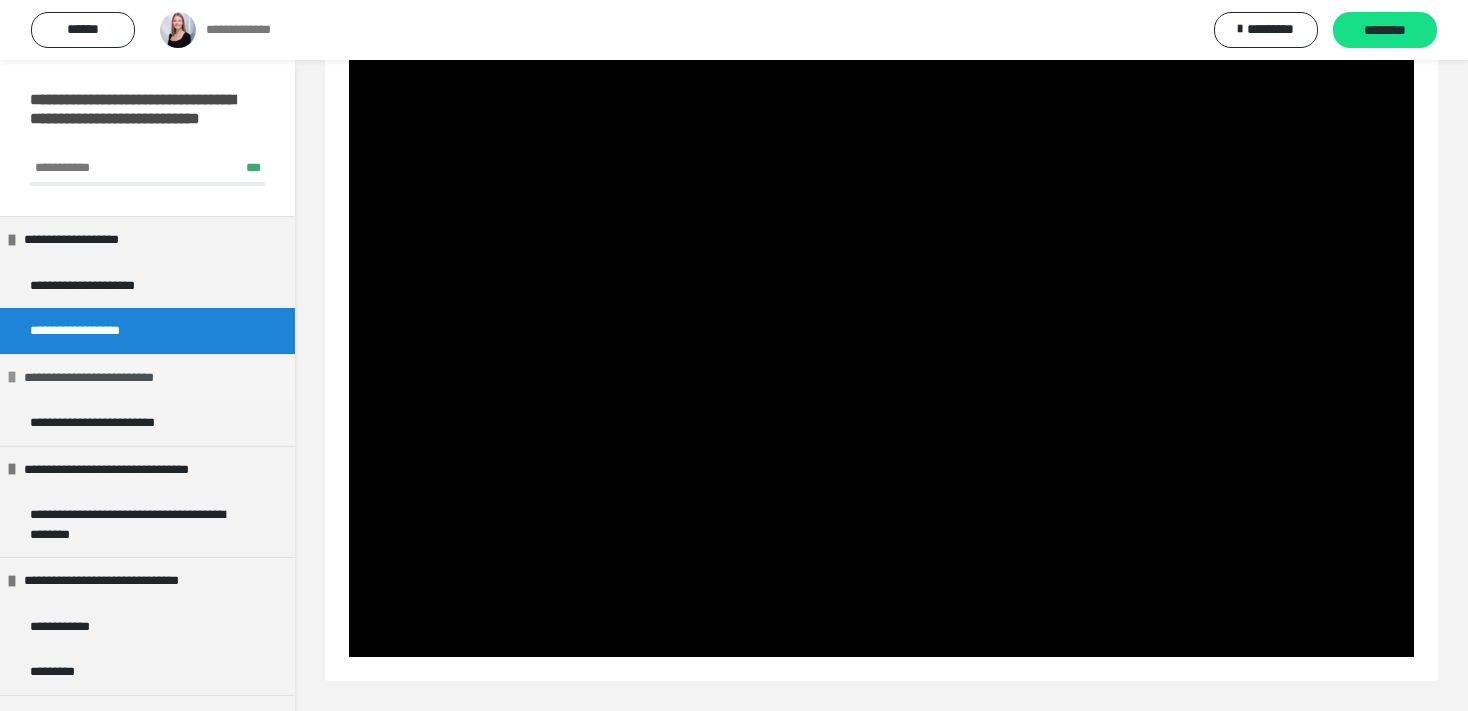 click on "**********" at bounding box center [103, 378] 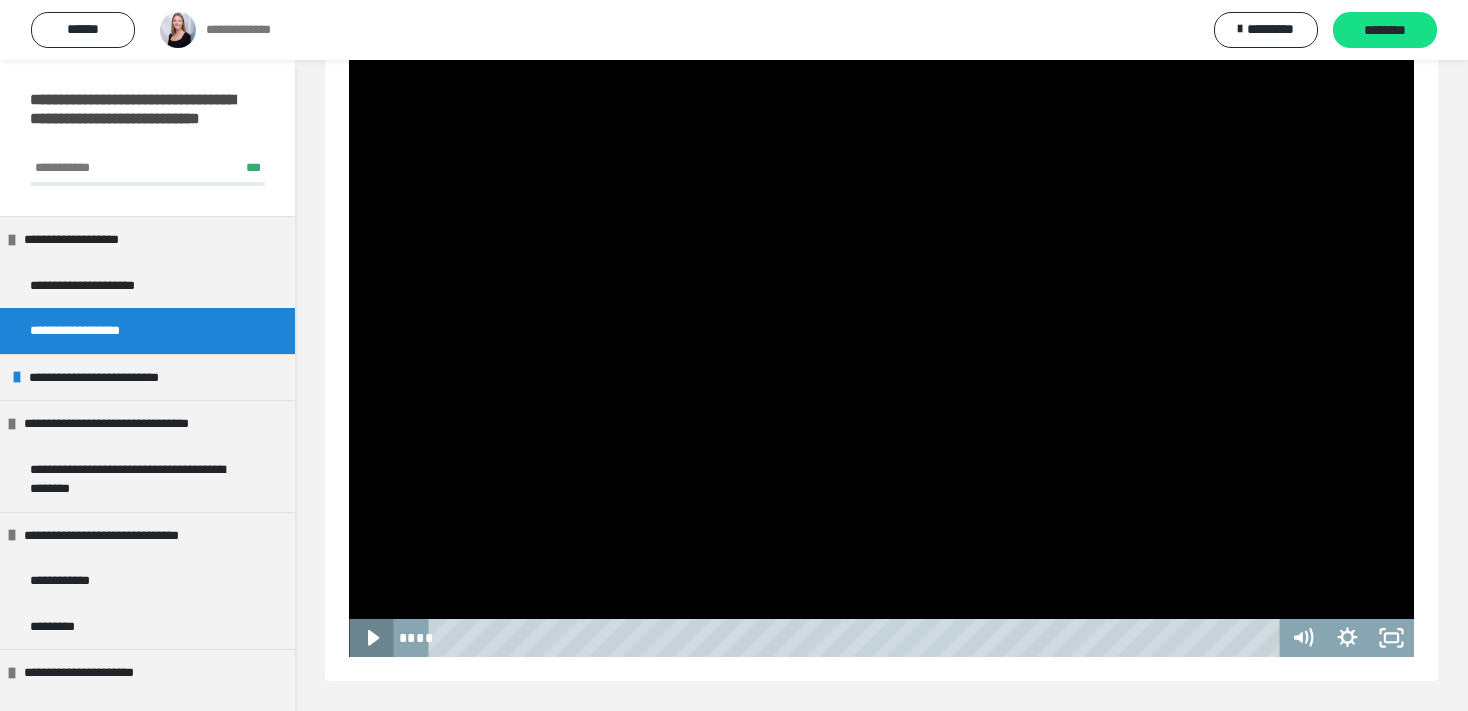 click 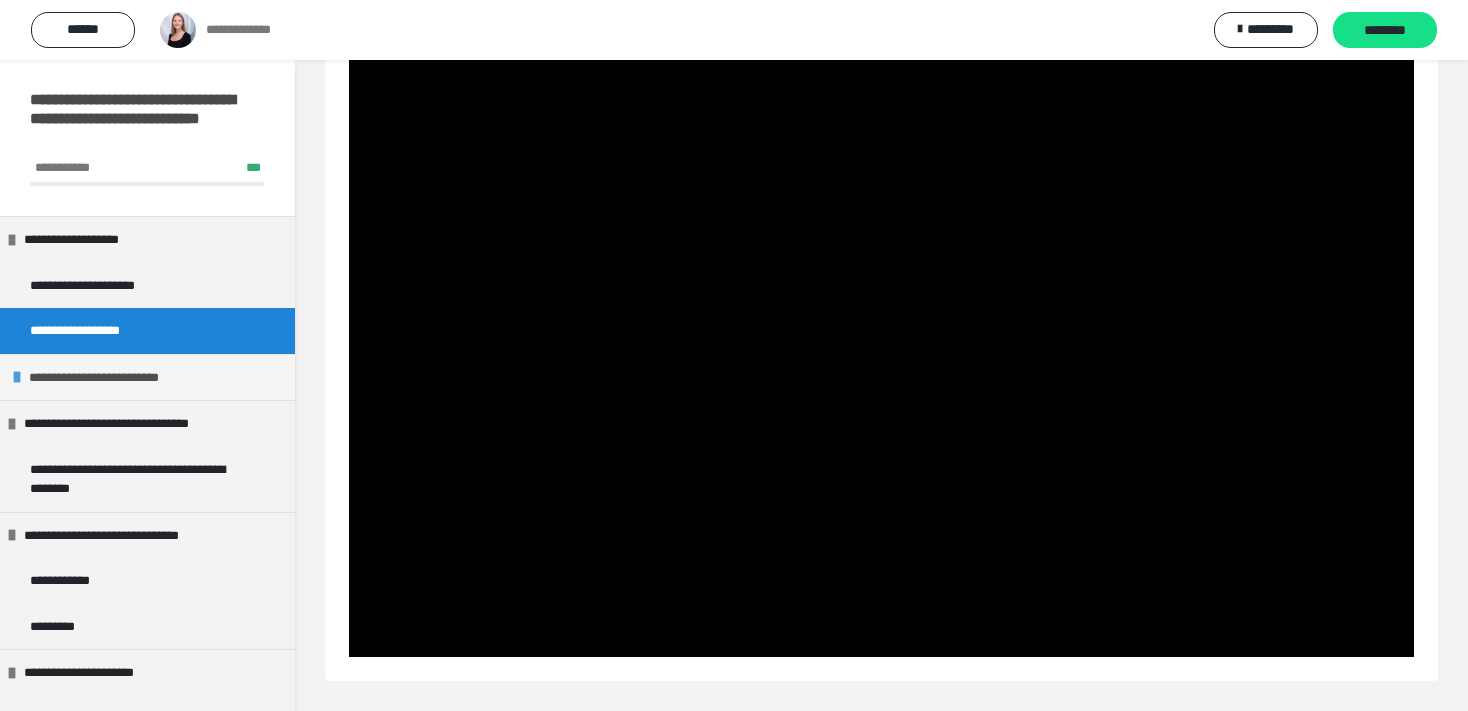 click on "**********" at bounding box center (108, 378) 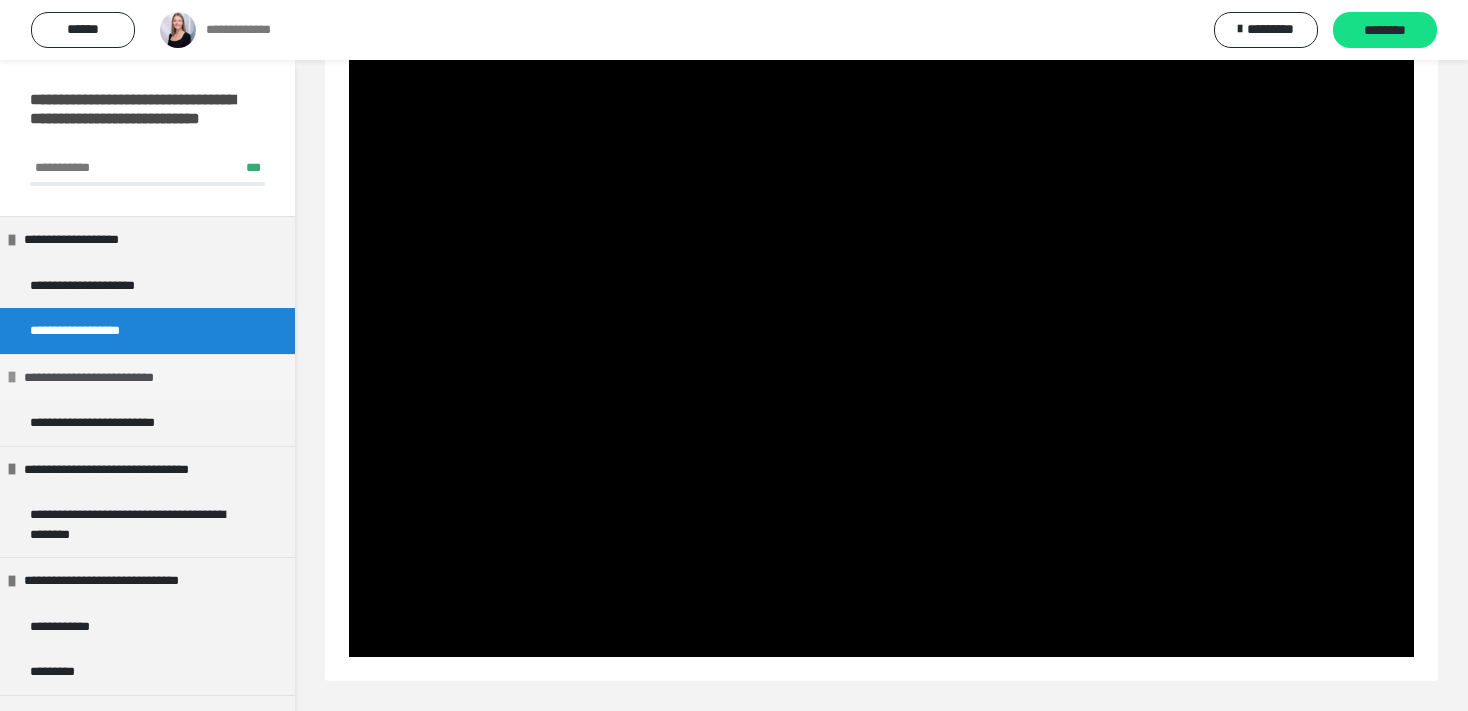click on "**********" at bounding box center (103, 378) 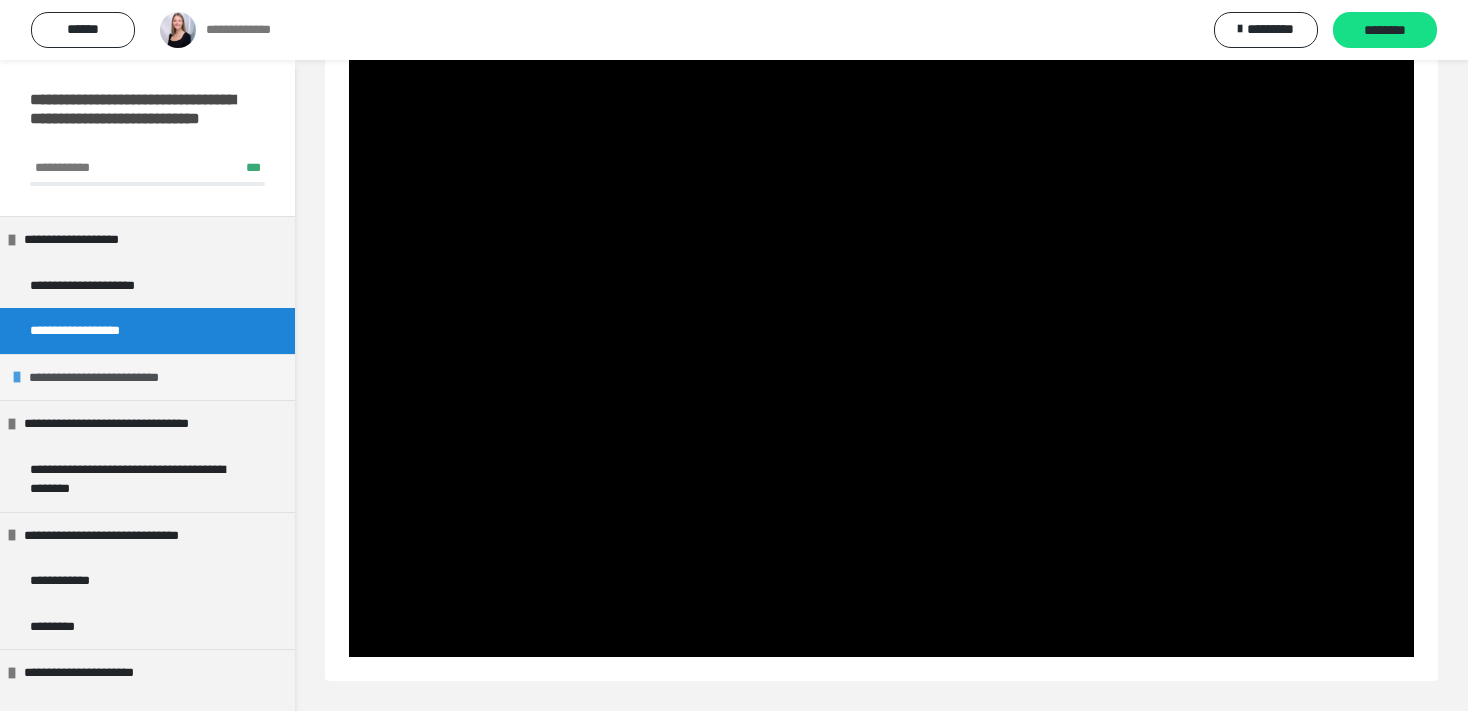 click on "**********" at bounding box center (108, 378) 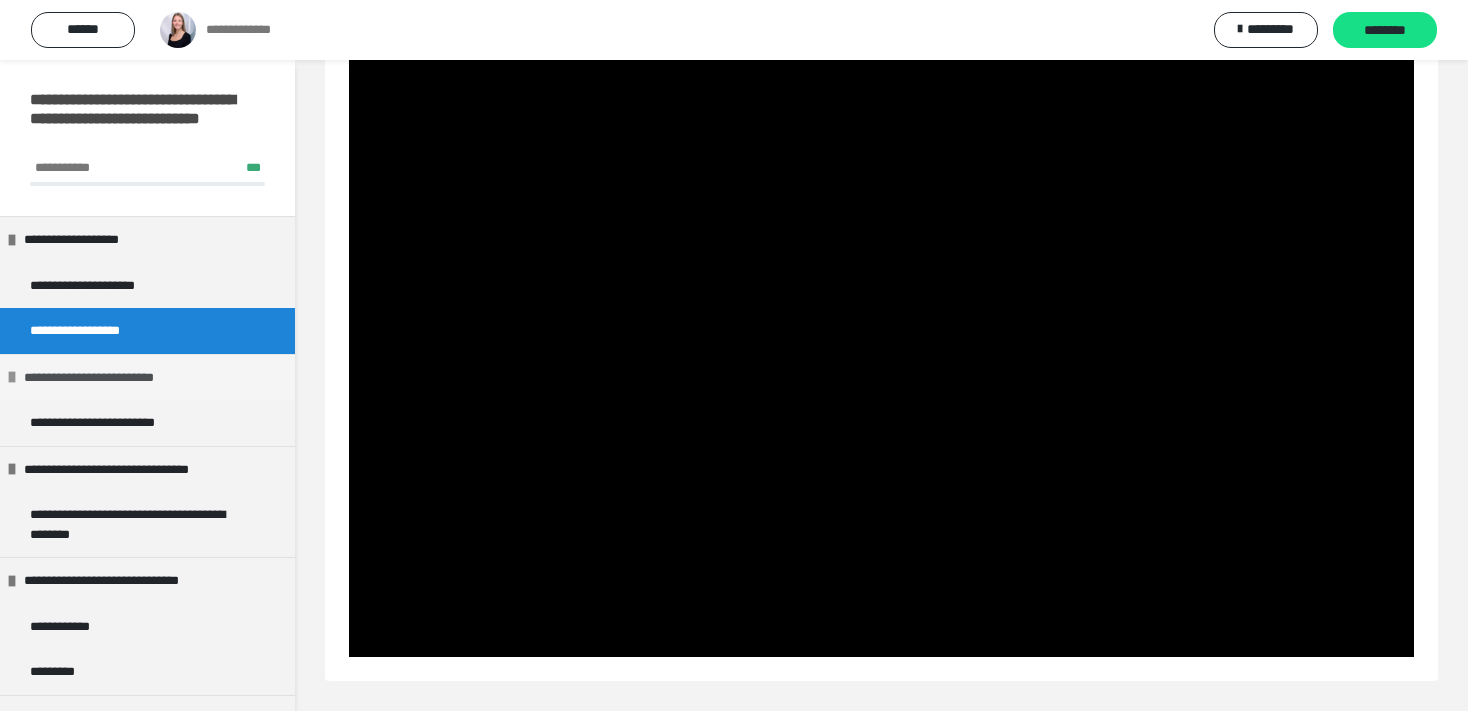 click on "**********" at bounding box center (103, 378) 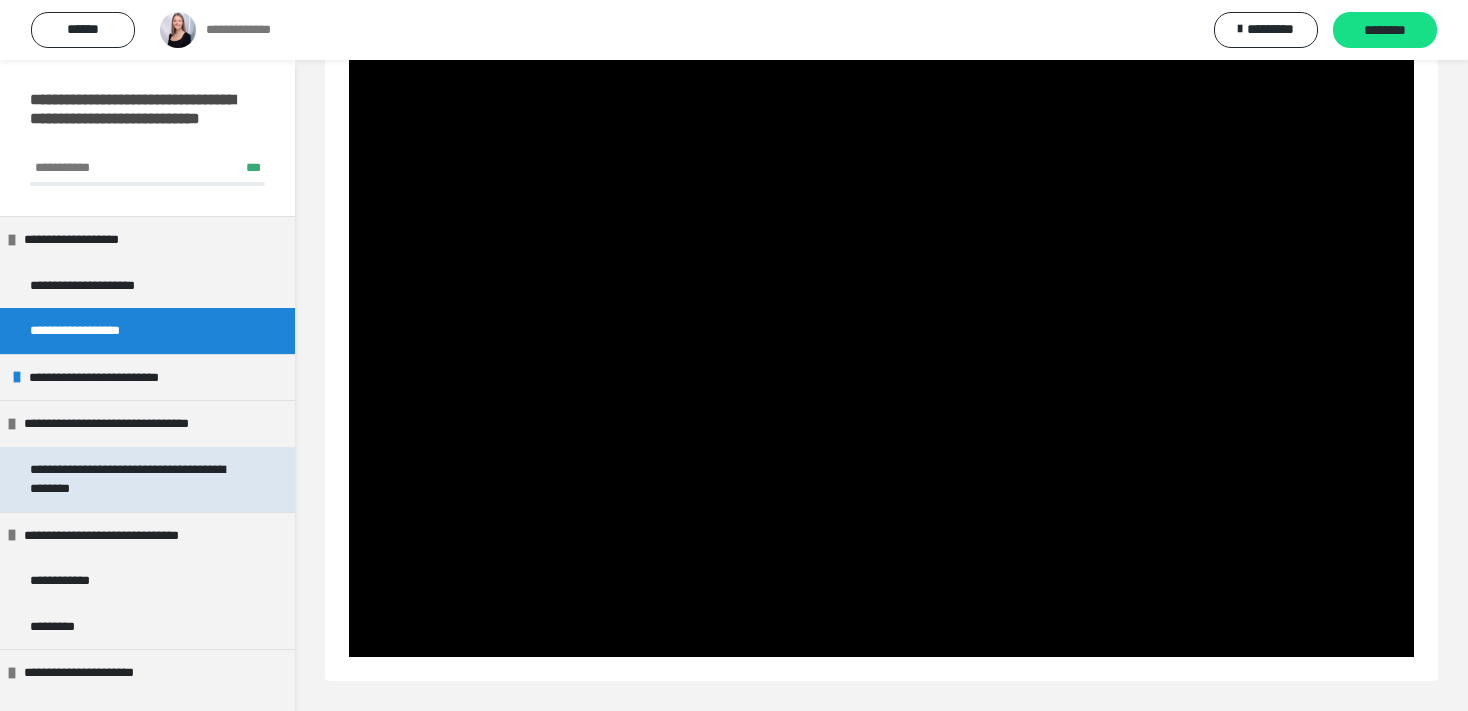 click on "**********" at bounding box center [131, 479] 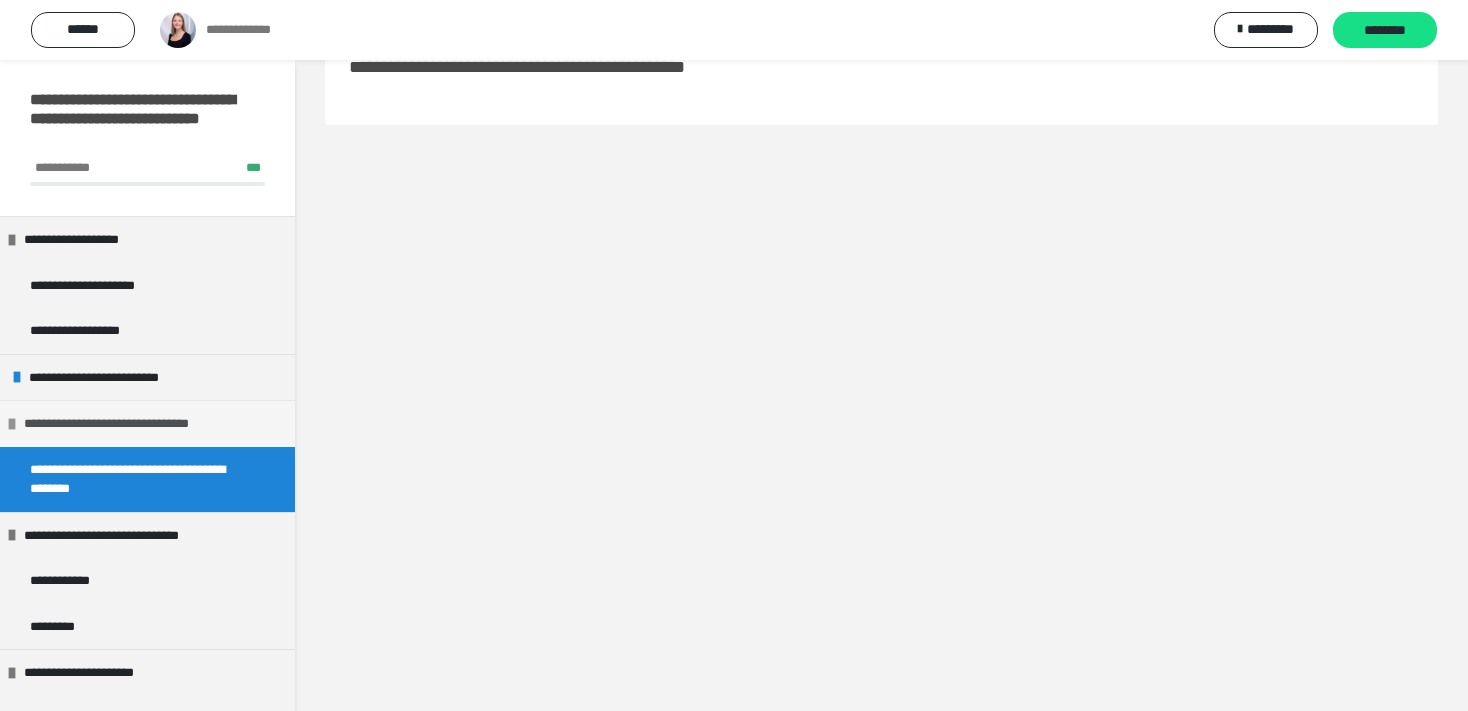 scroll, scrollTop: 60, scrollLeft: 0, axis: vertical 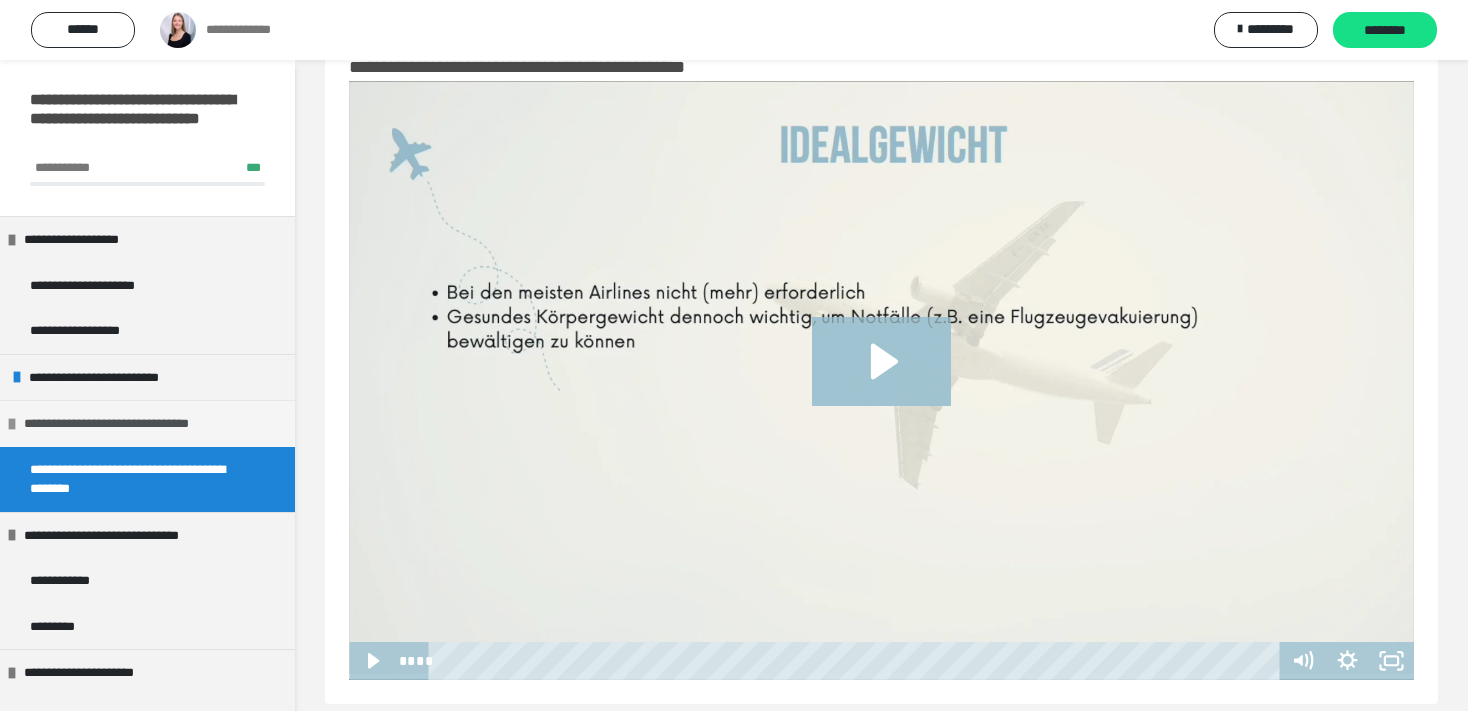 click on "**********" at bounding box center [140, 424] 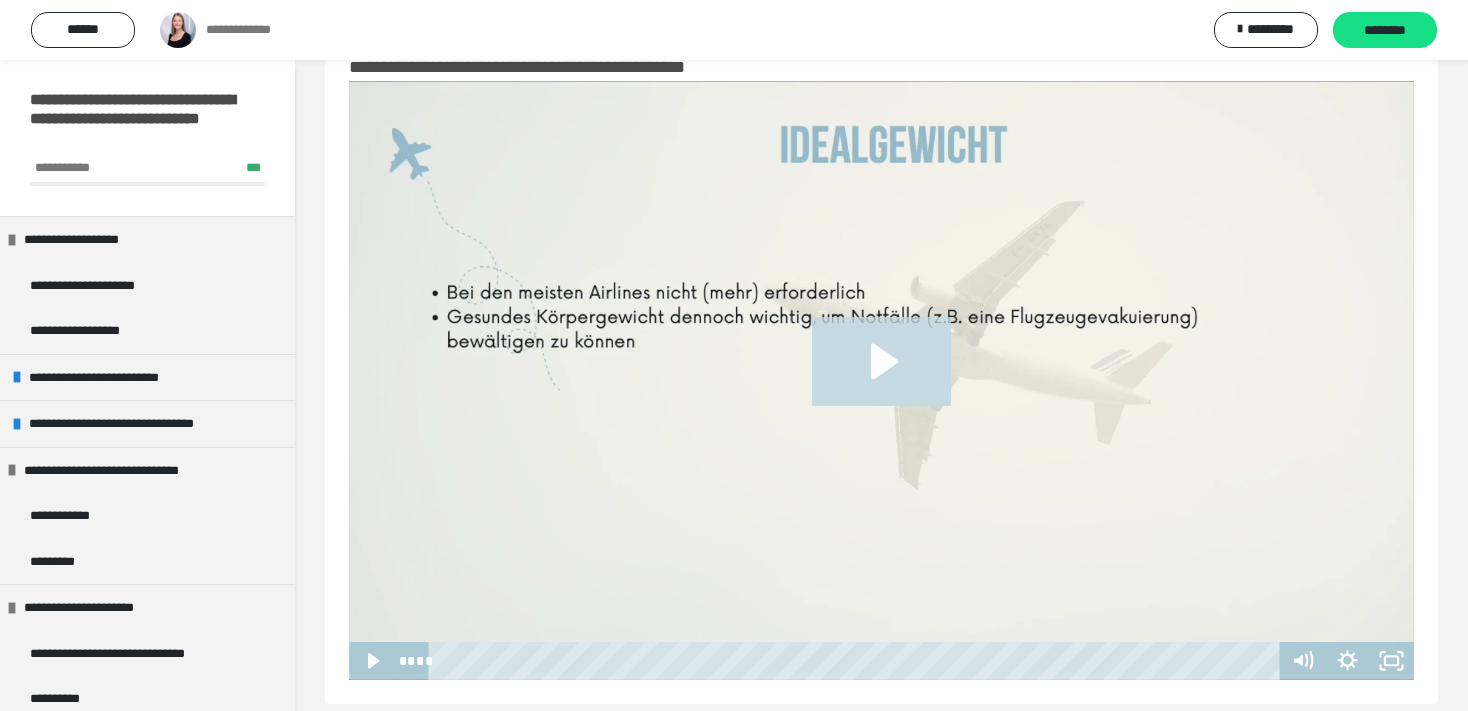 click 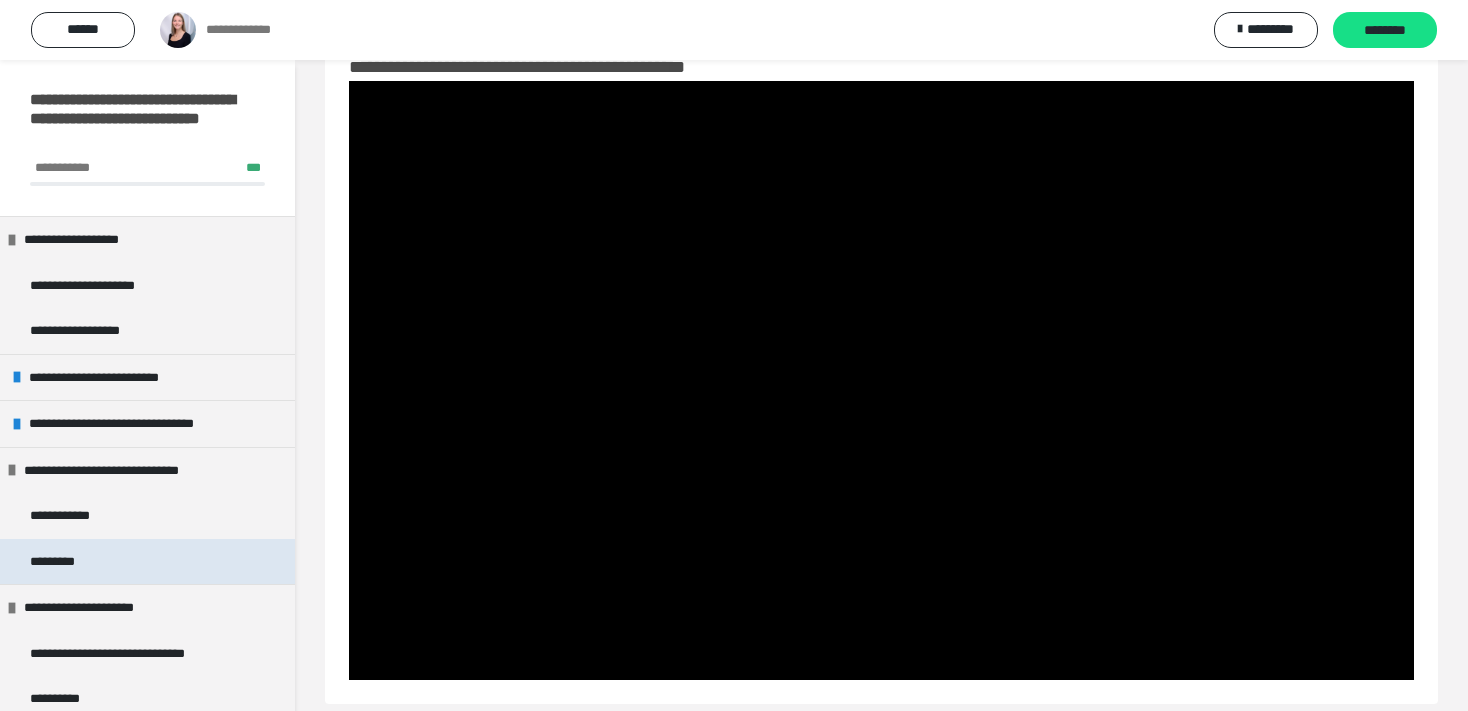 click on "*********" at bounding box center [64, 562] 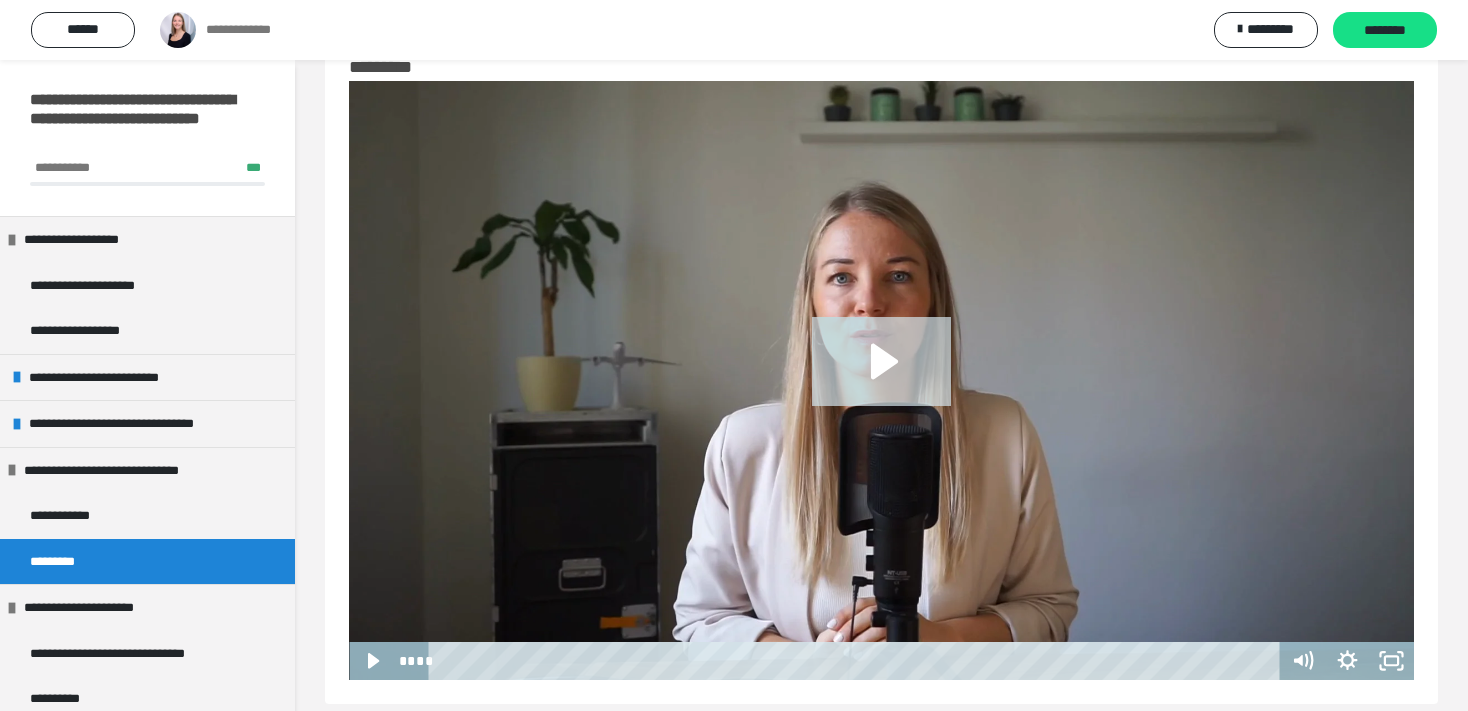 drag, startPoint x: 871, startPoint y: 402, endPoint x: 878, endPoint y: 347, distance: 55.443665 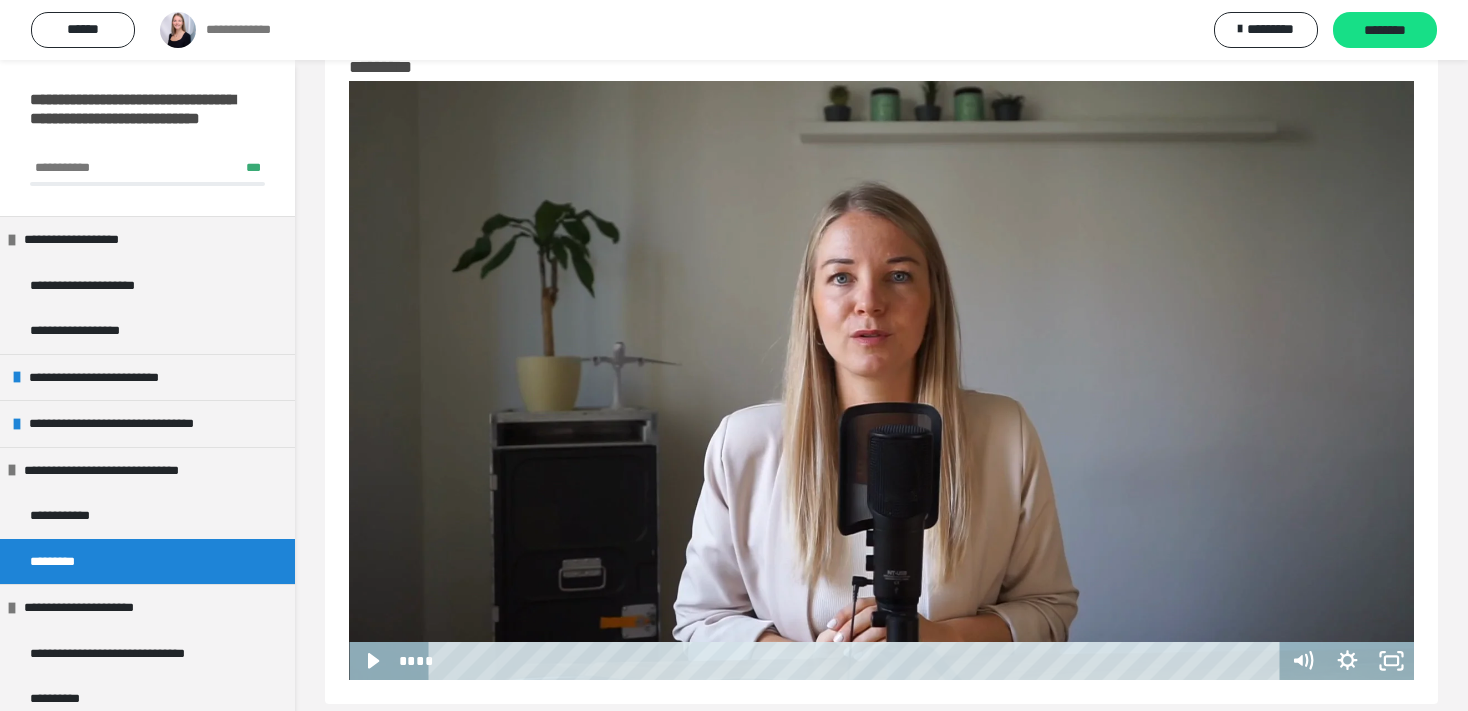 click at bounding box center (881, 380) 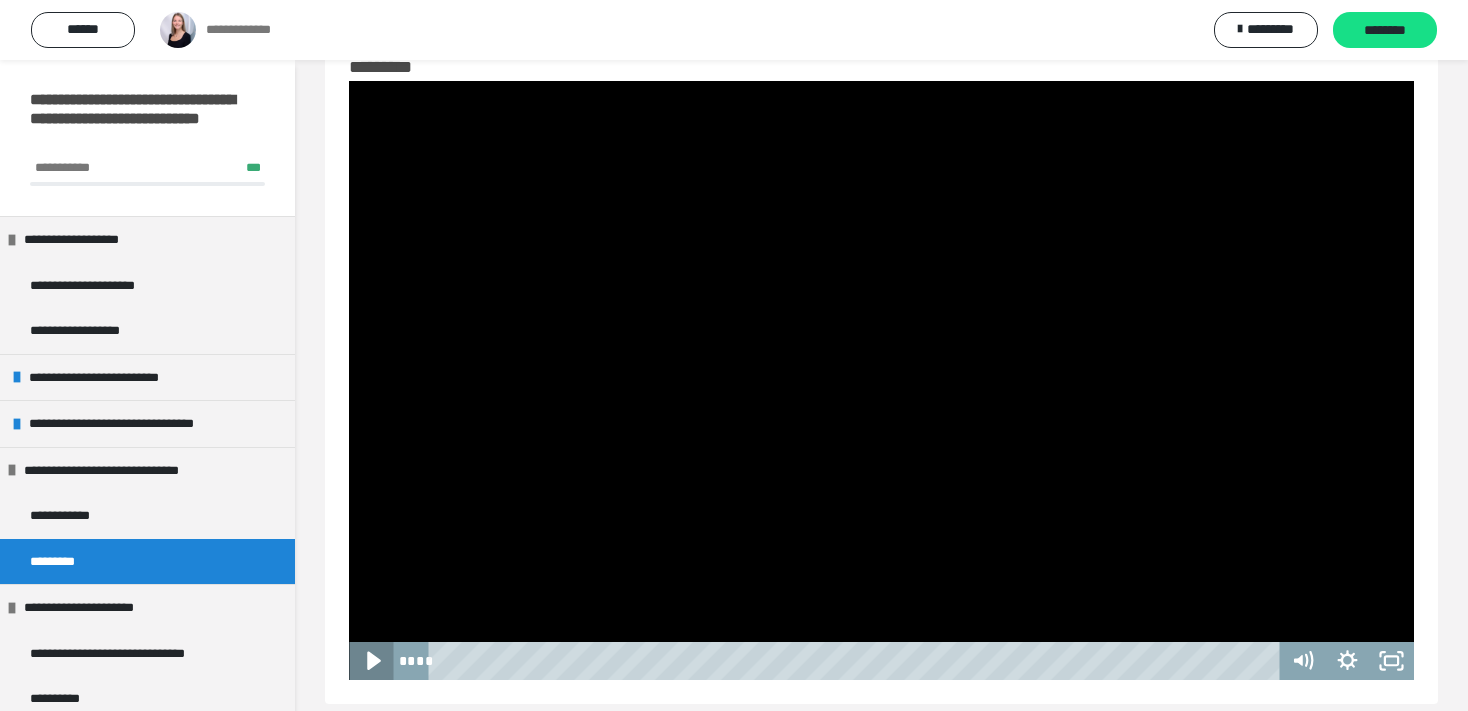click 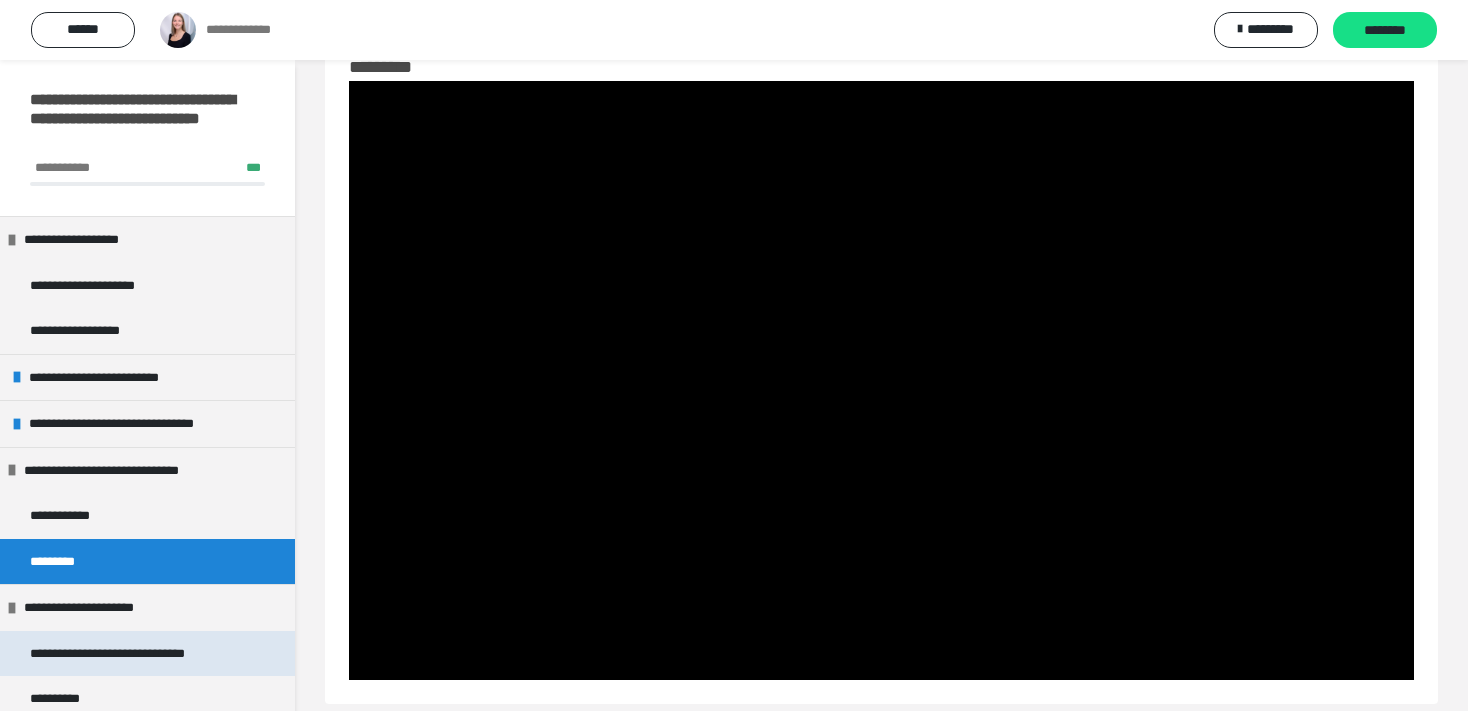click on "**********" at bounding box center [126, 654] 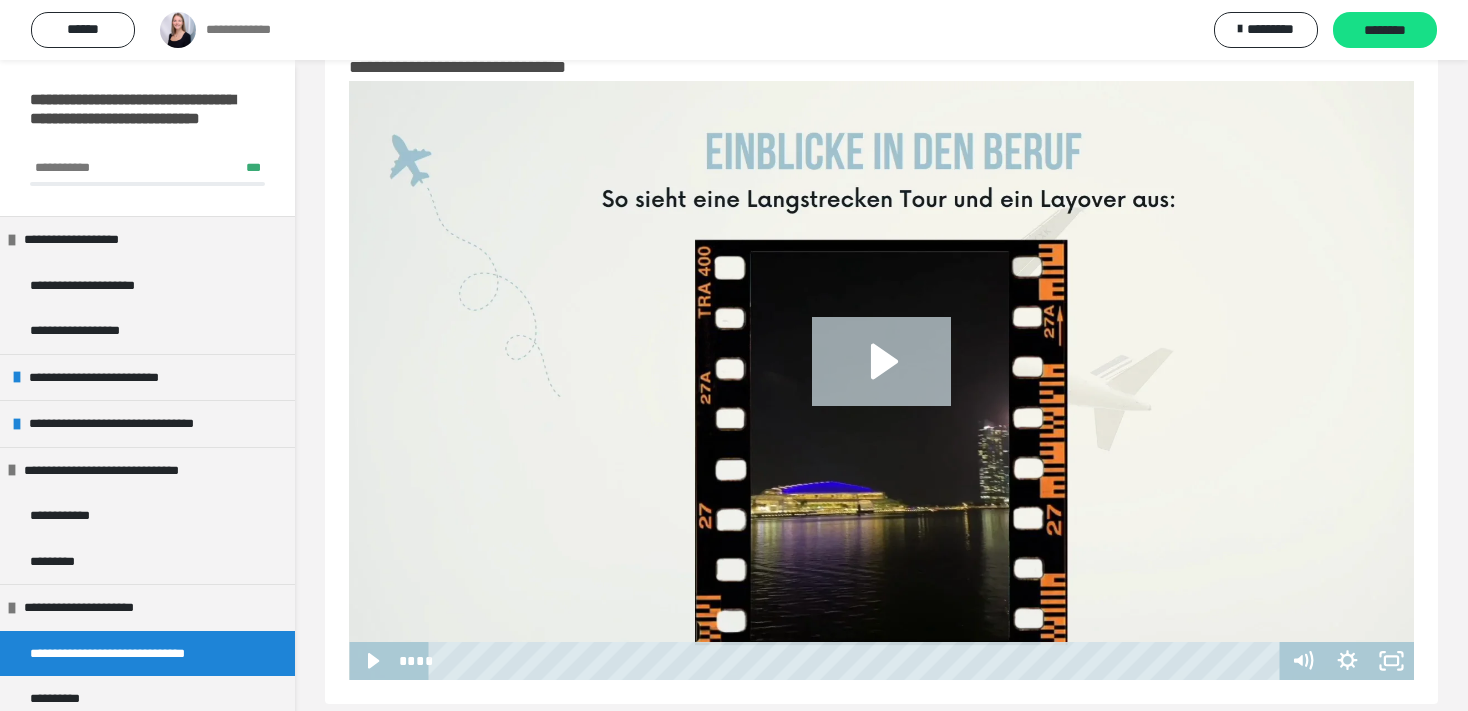 click 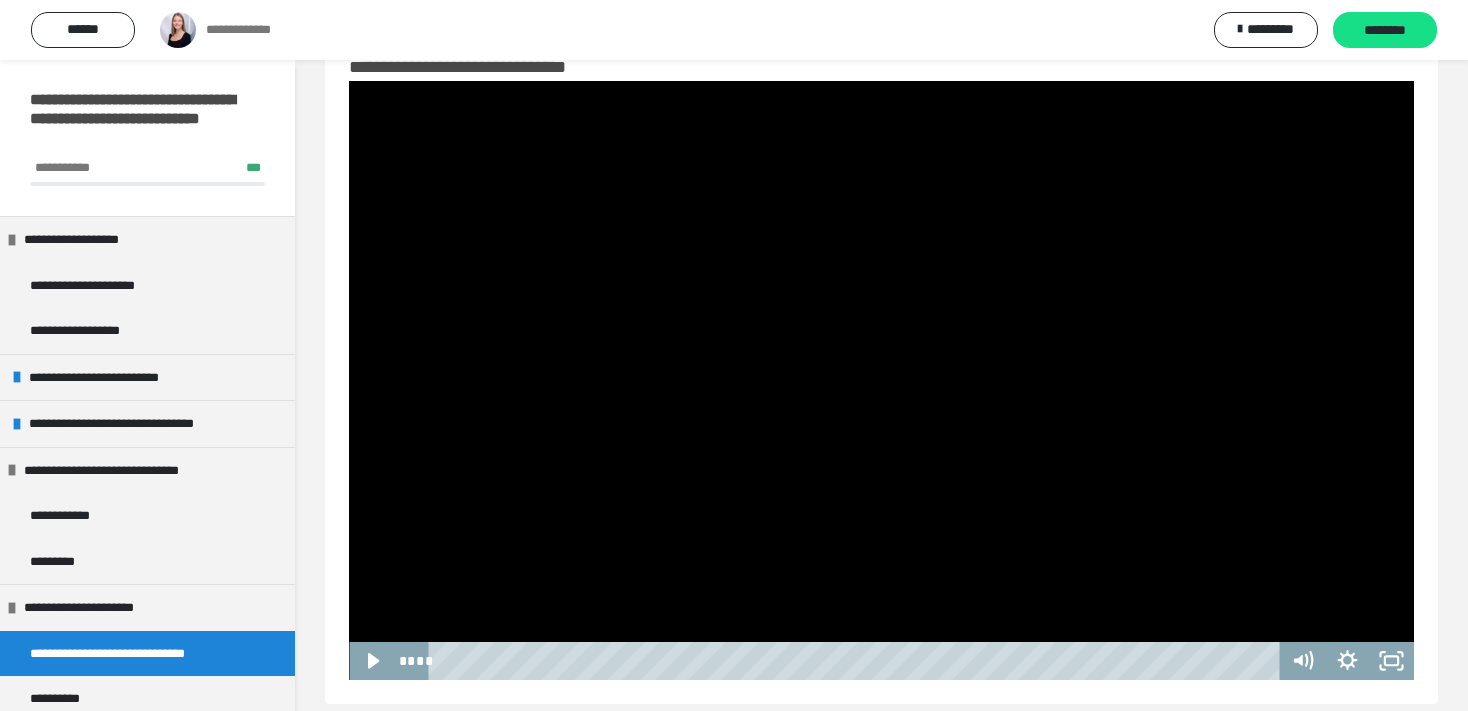 click at bounding box center (881, 380) 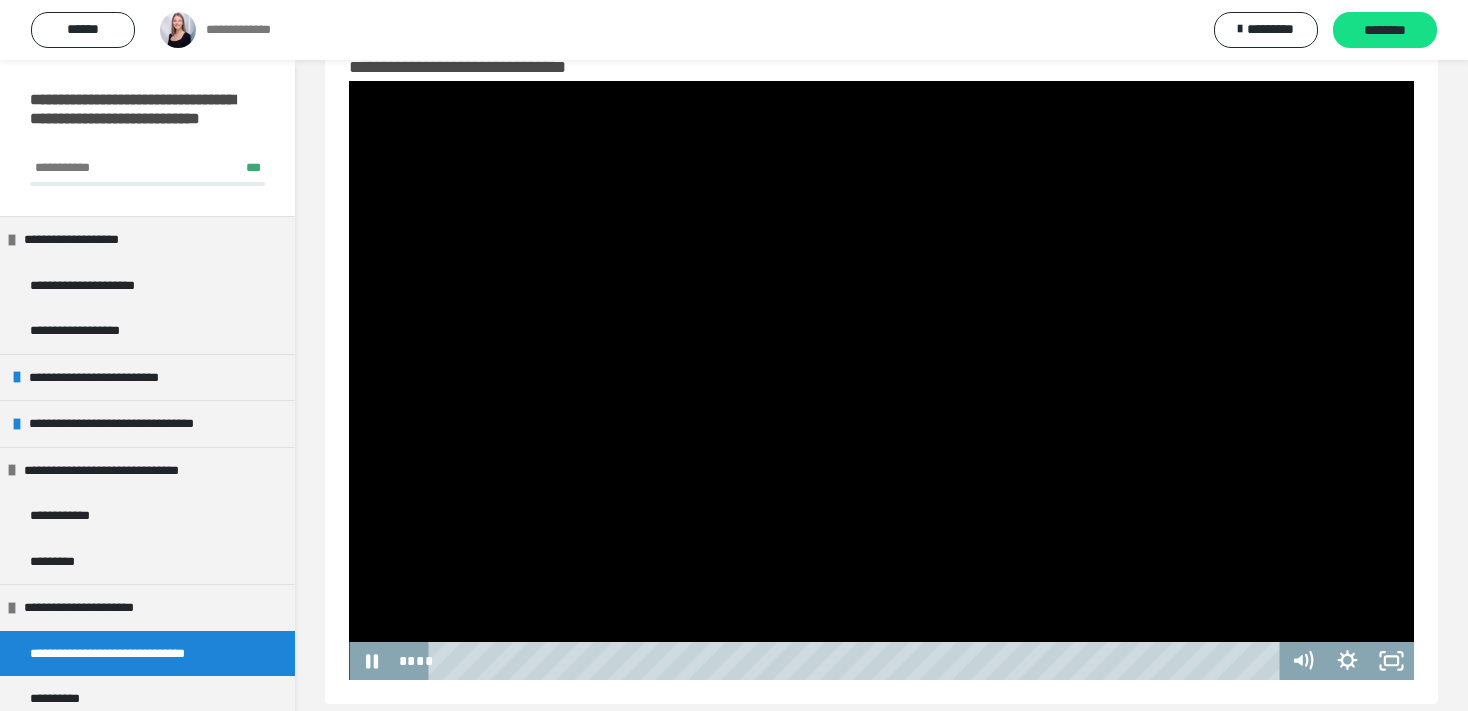 click at bounding box center [881, 380] 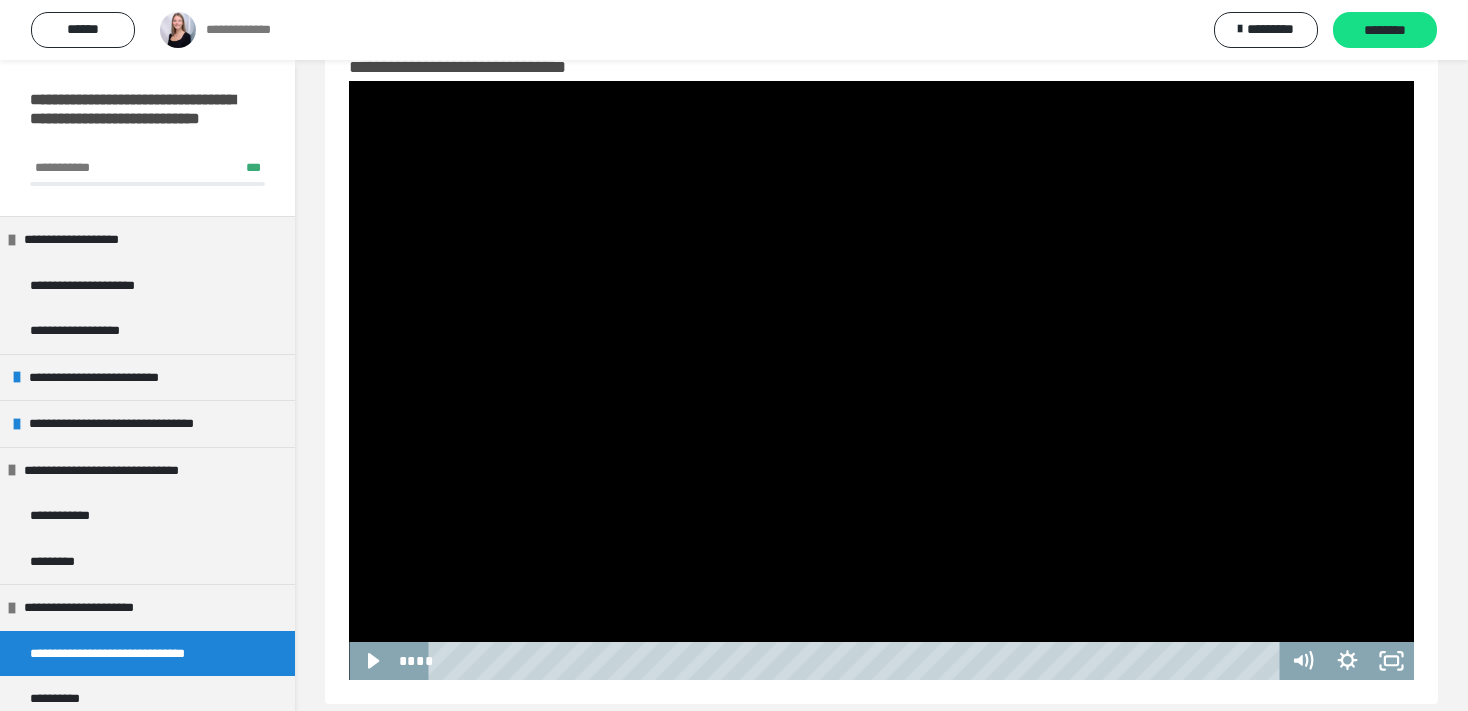 click at bounding box center [881, 380] 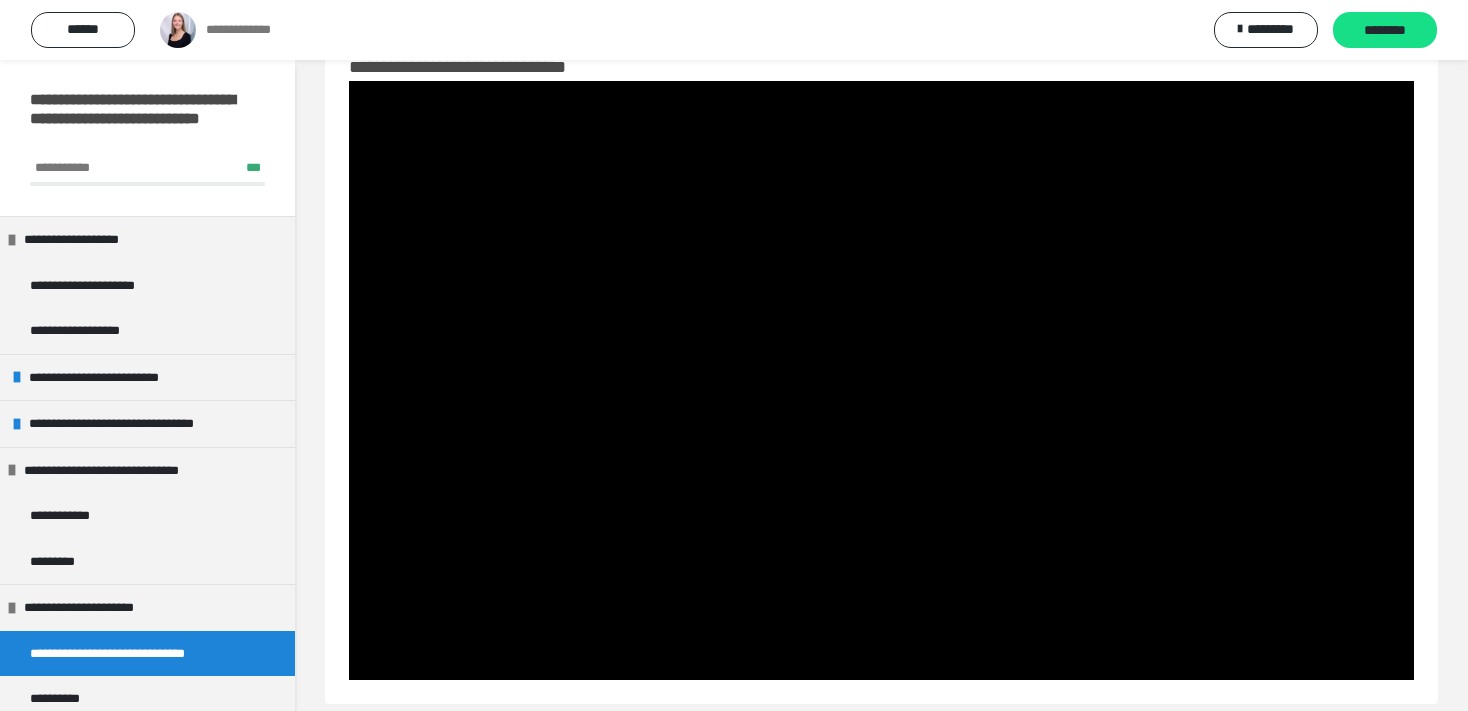 scroll, scrollTop: 83, scrollLeft: 0, axis: vertical 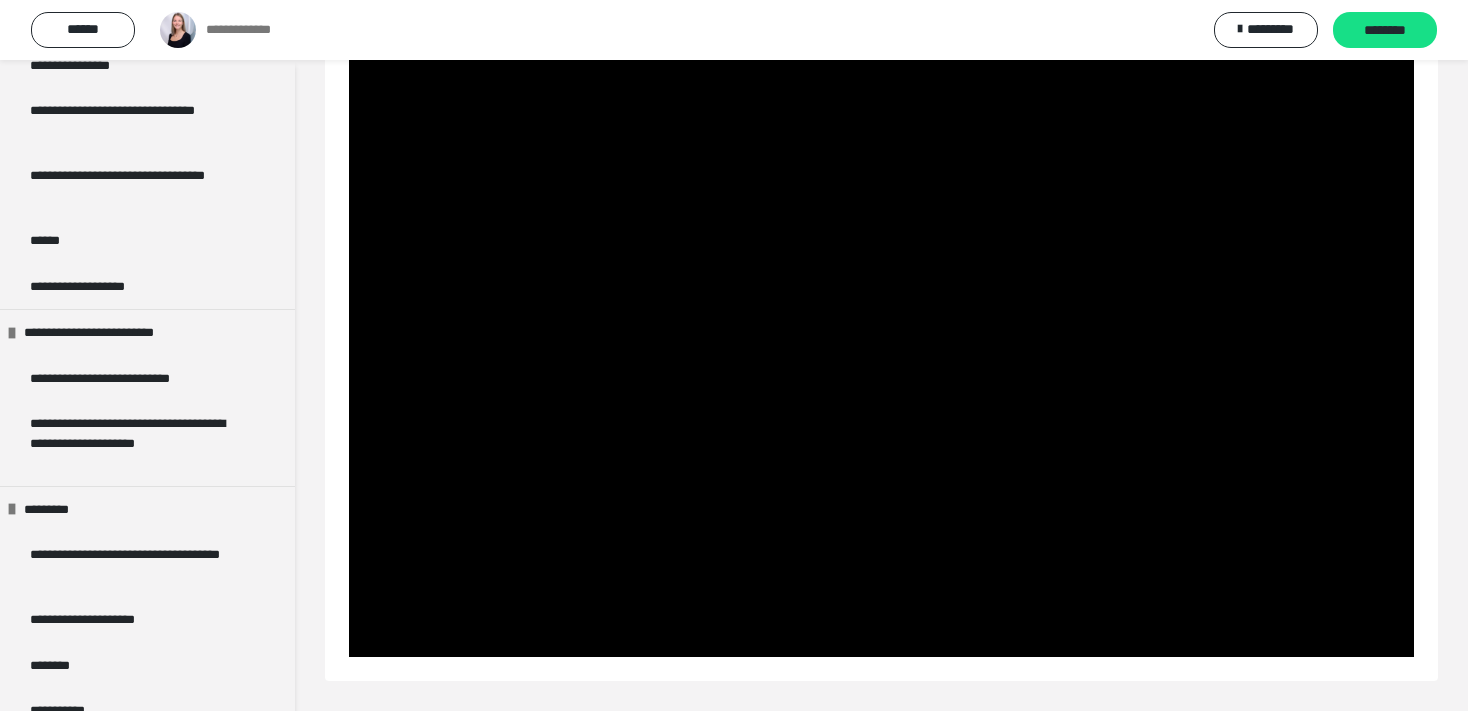 click on "**********" at bounding box center (881, 344) 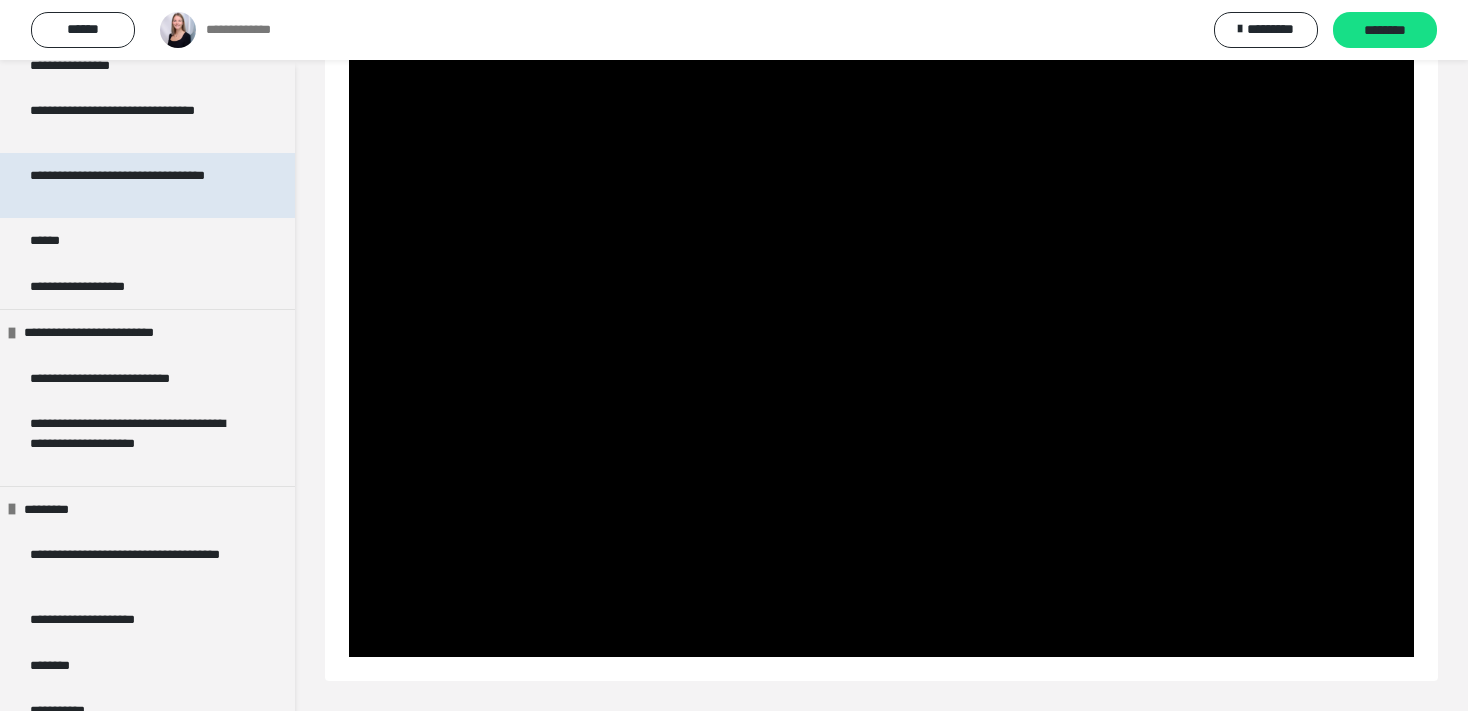 click on "**********" at bounding box center [131, 185] 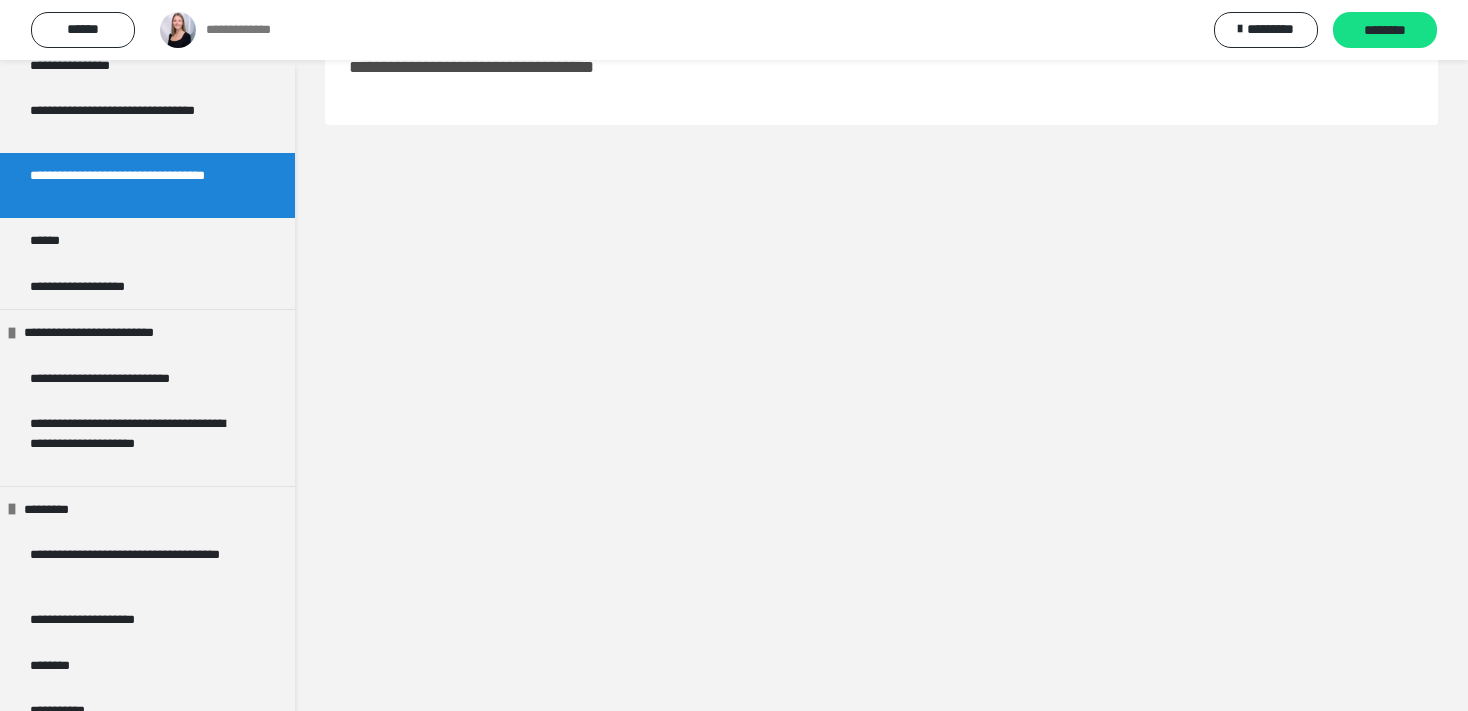 scroll, scrollTop: 60, scrollLeft: 0, axis: vertical 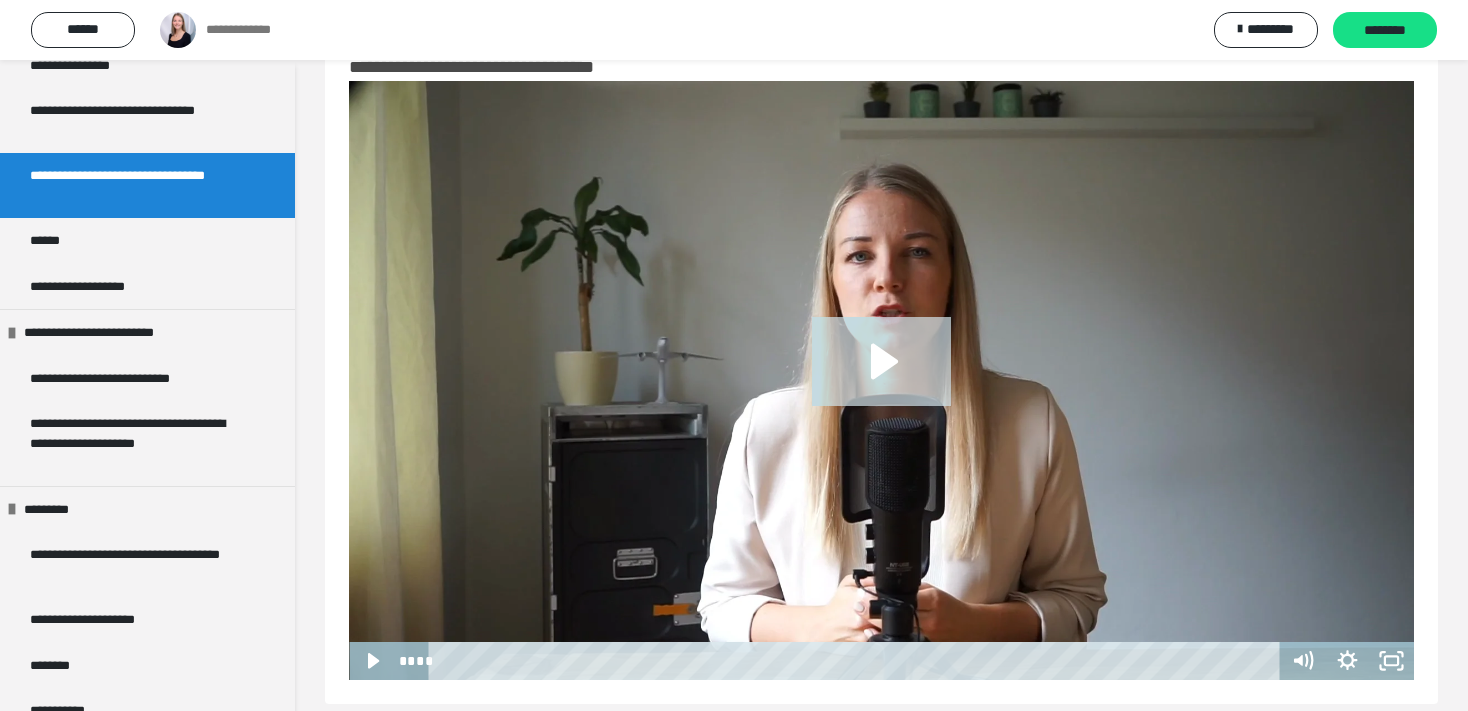 click 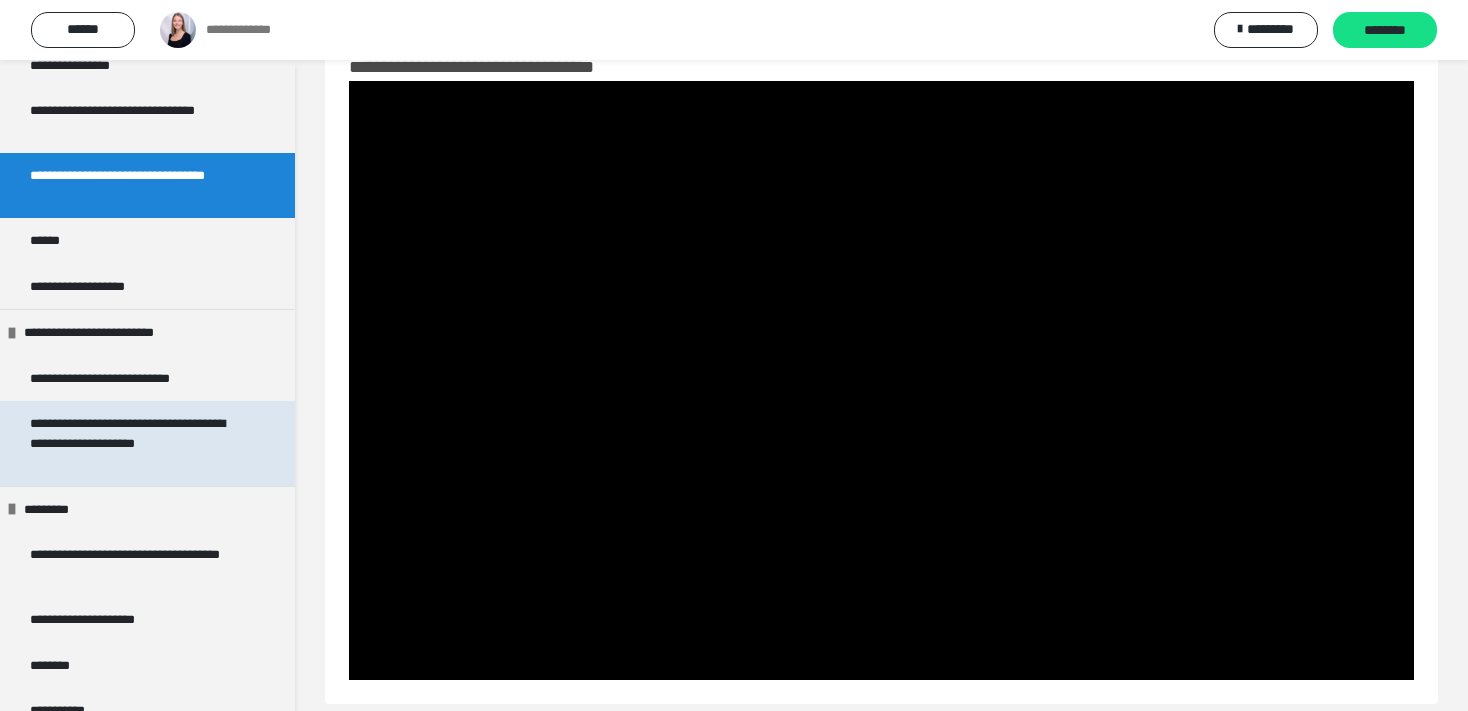 click on "**********" at bounding box center (131, 443) 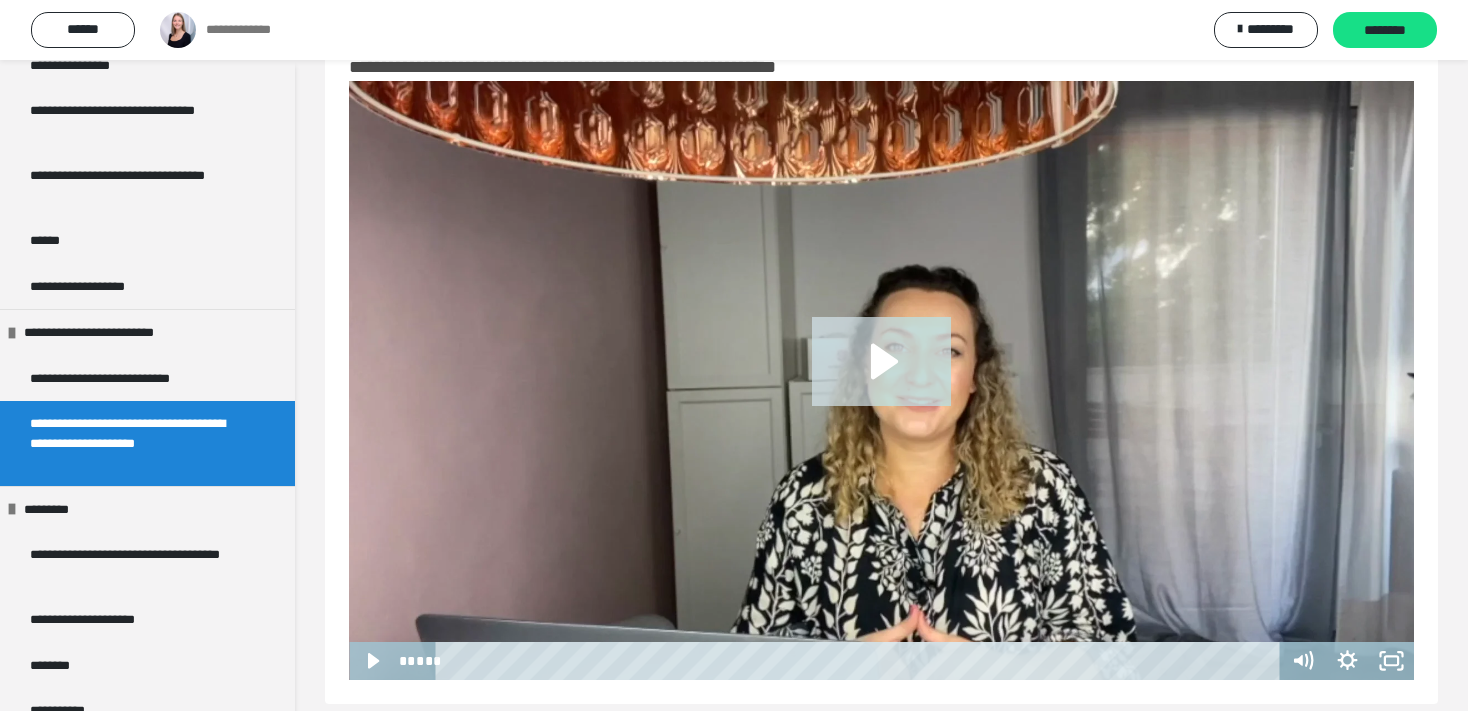 click 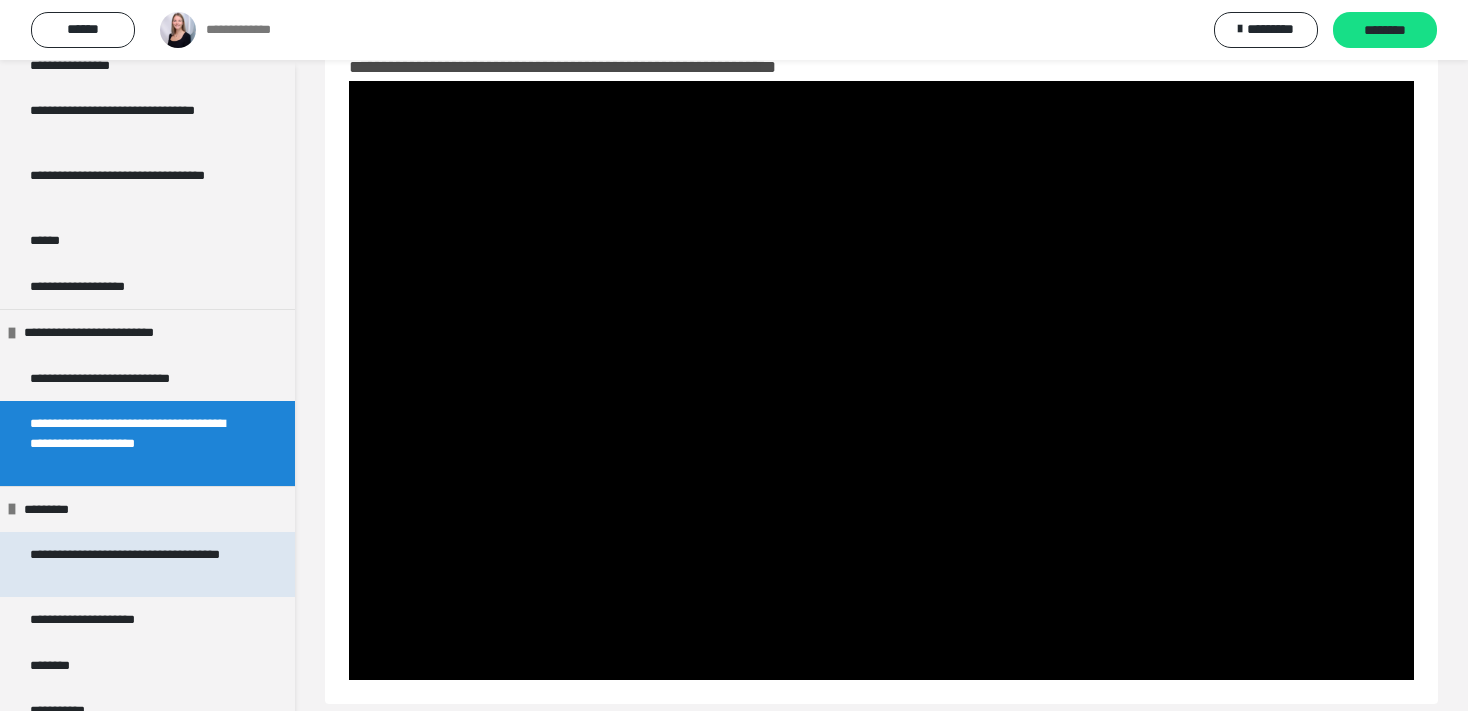 click on "**********" at bounding box center (131, 564) 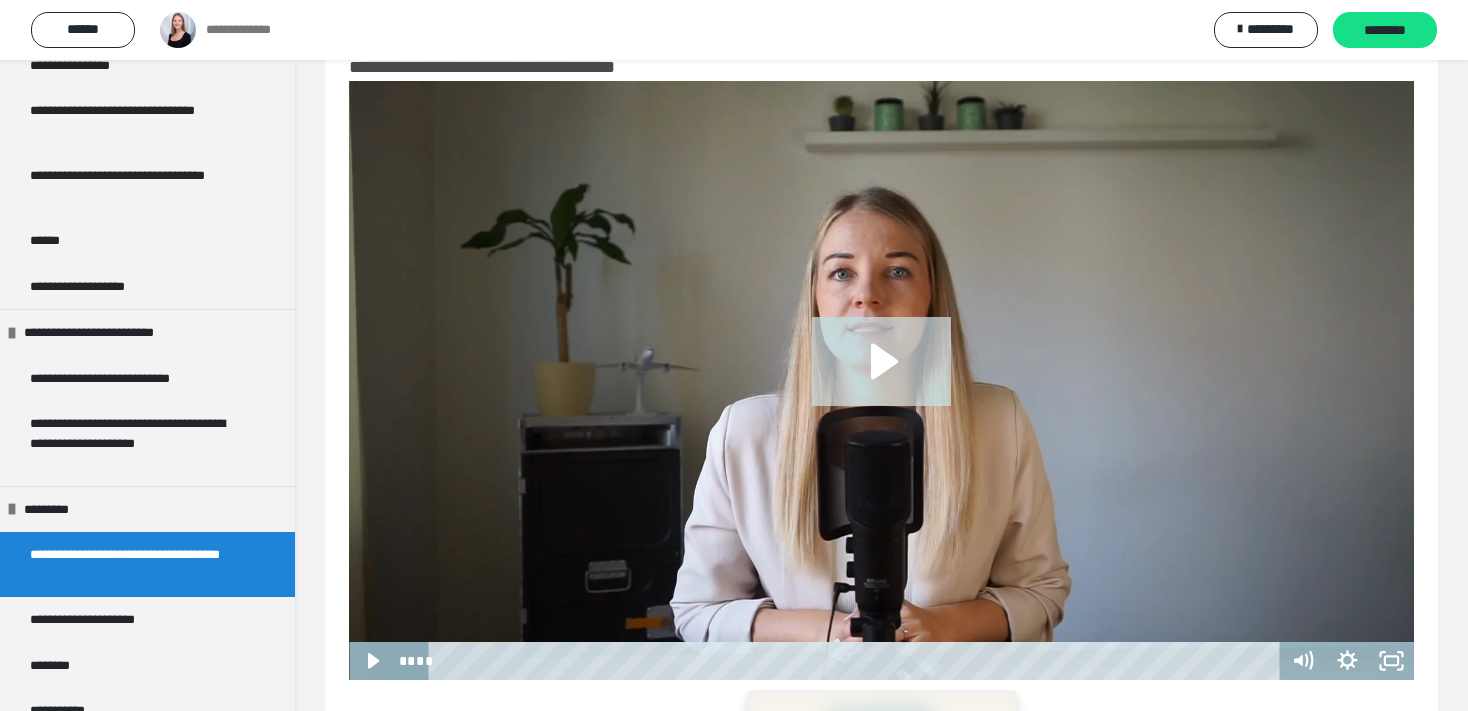 click 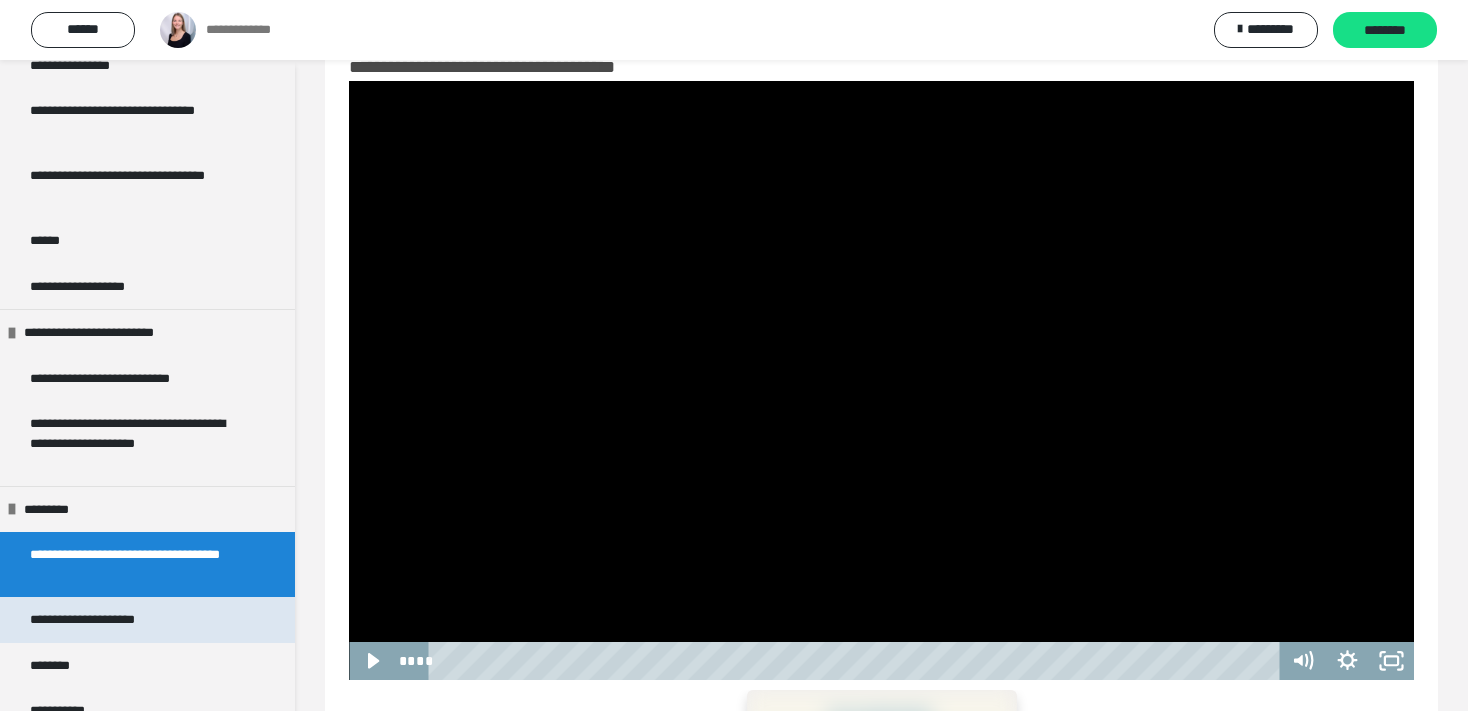 click on "**********" at bounding box center [112, 620] 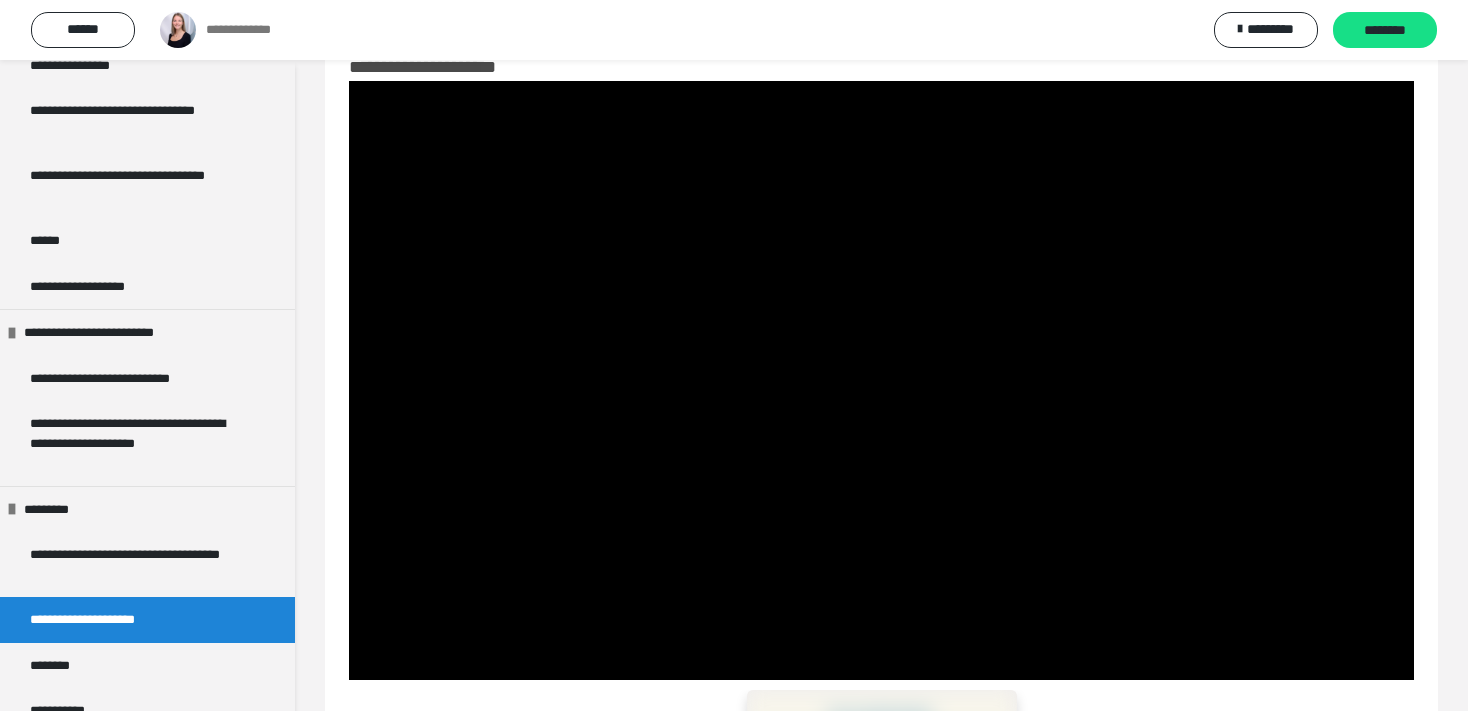 click on "**********" at bounding box center [112, 620] 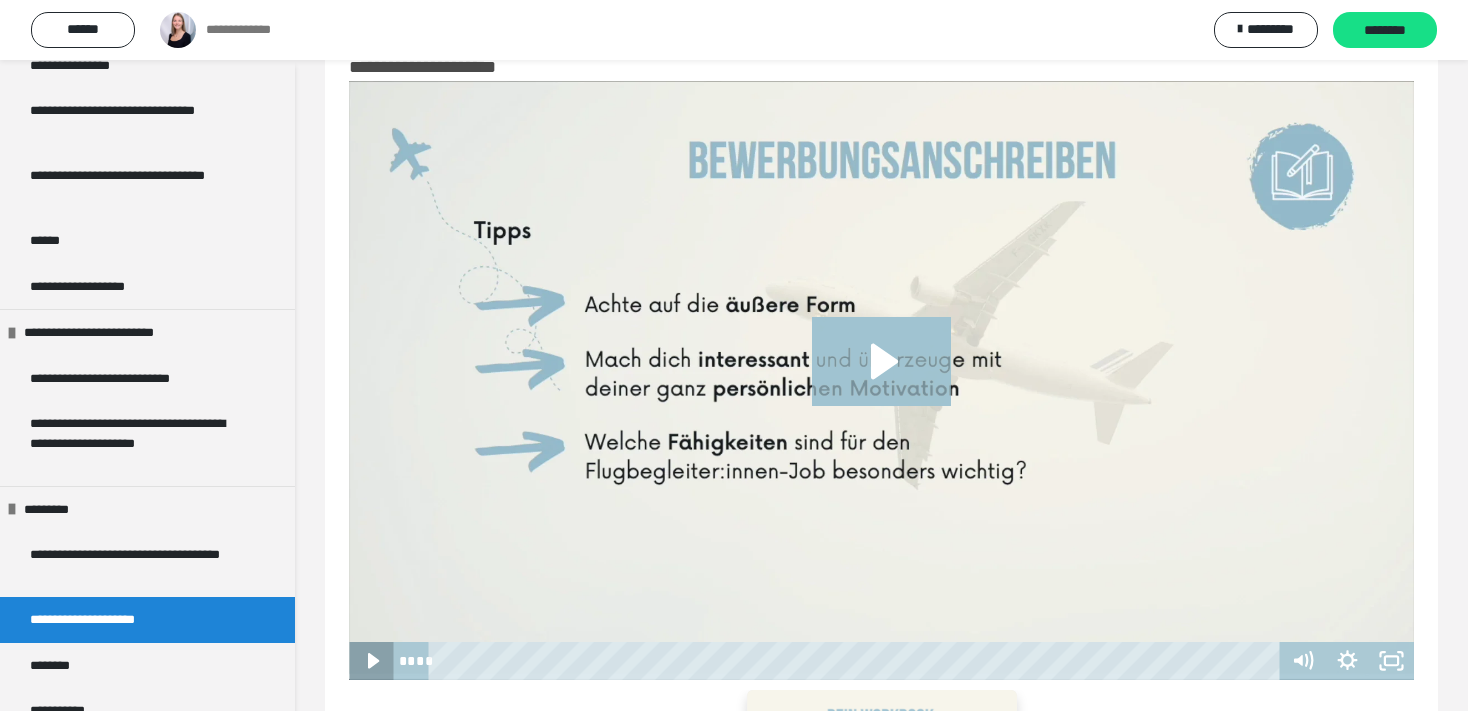 click 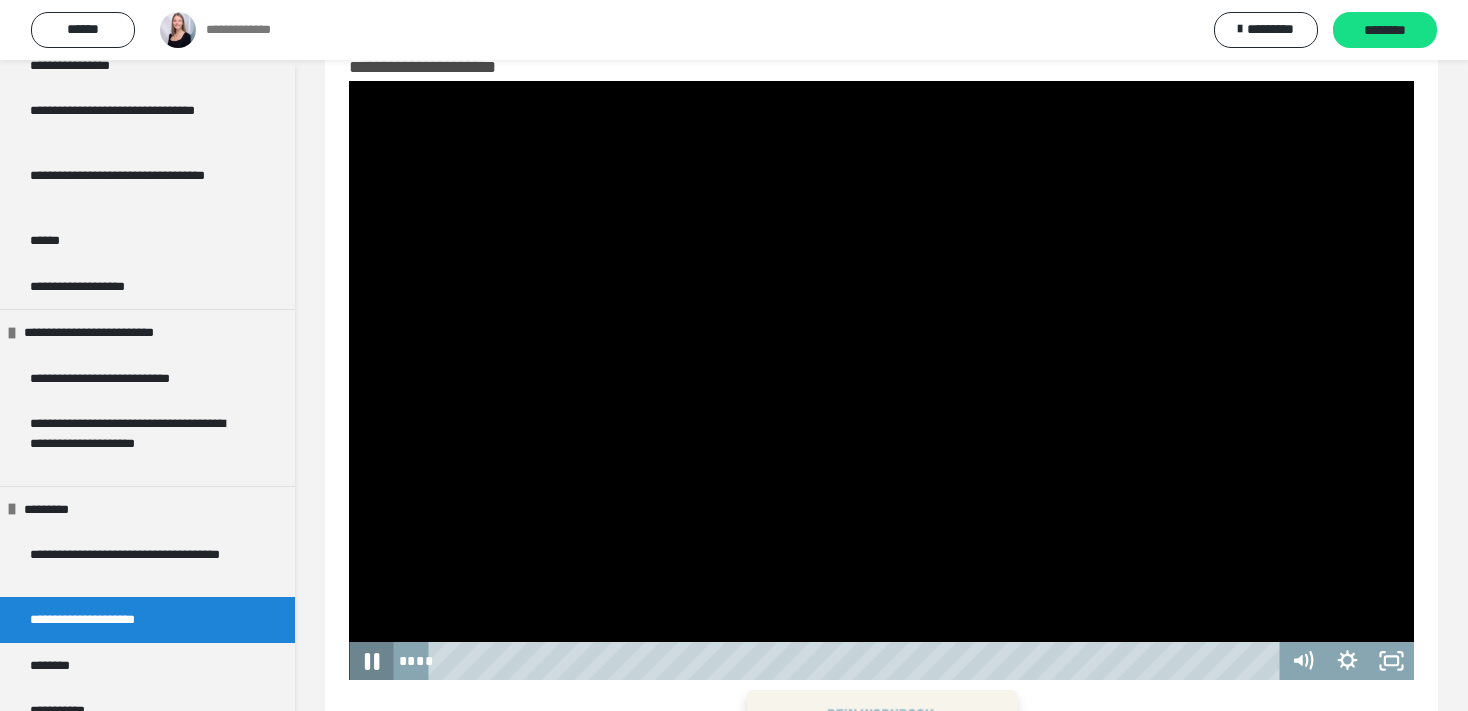 click 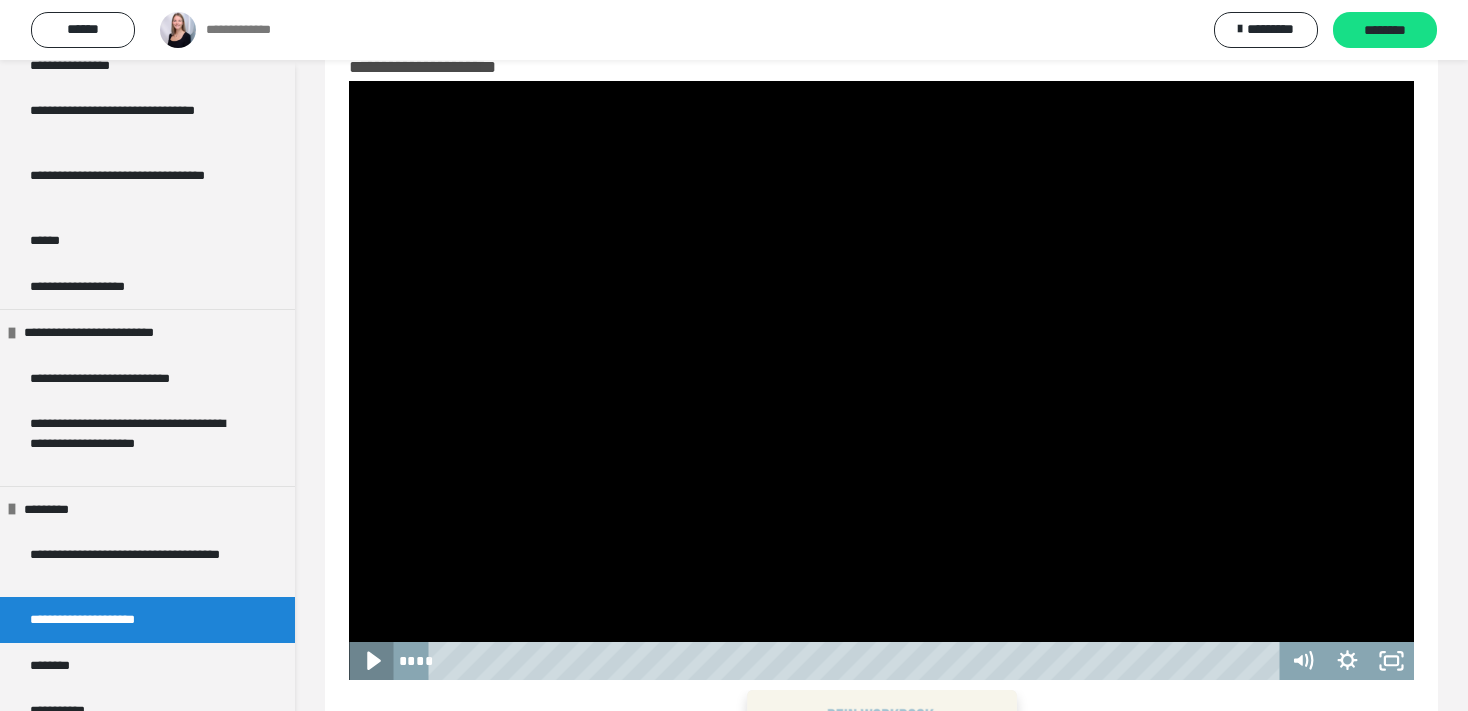 click 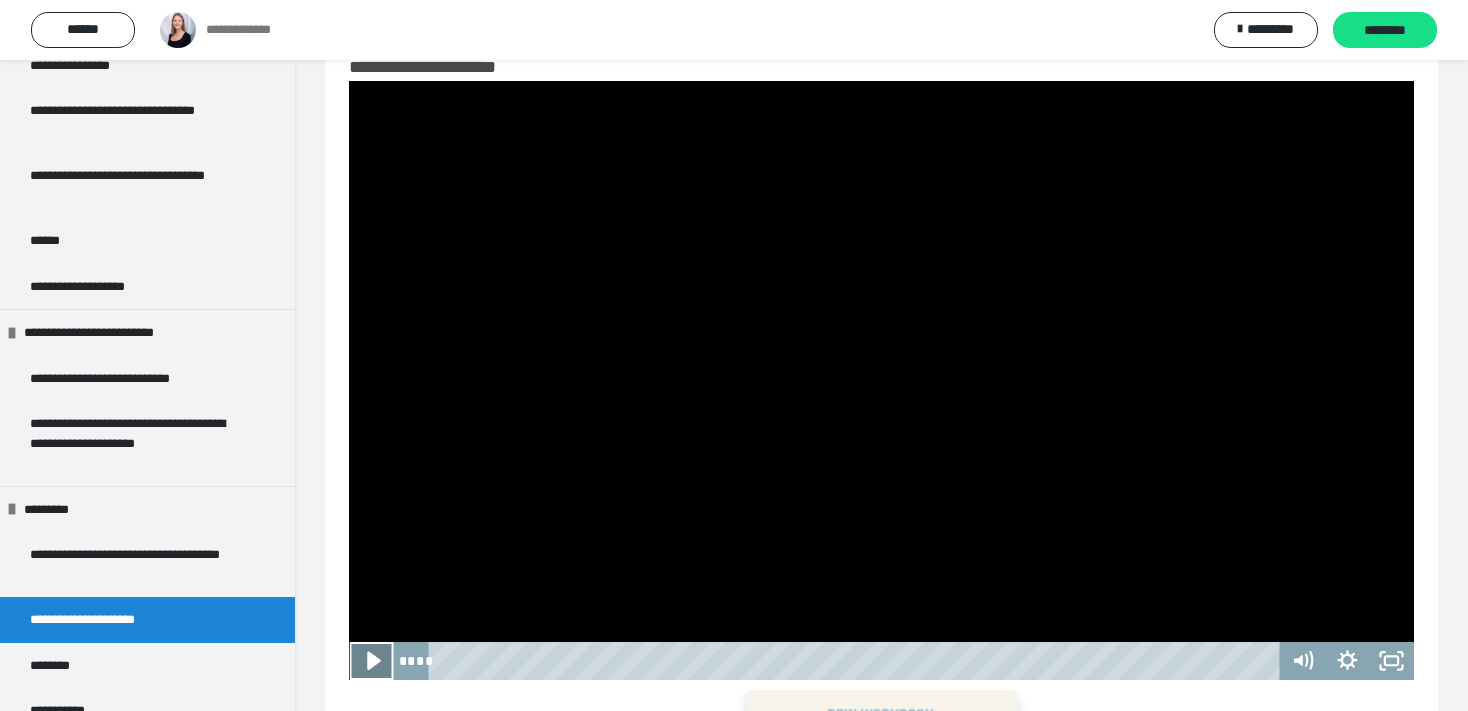 click 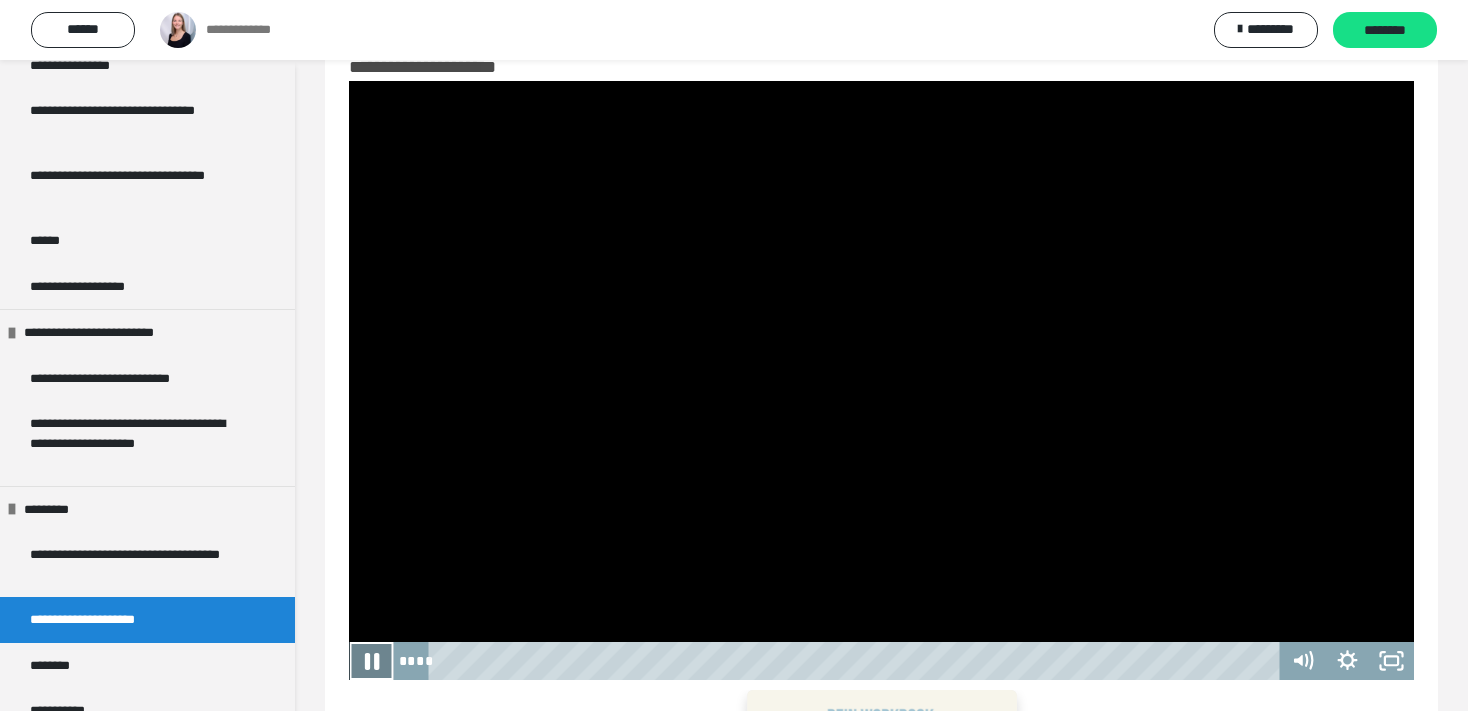 click 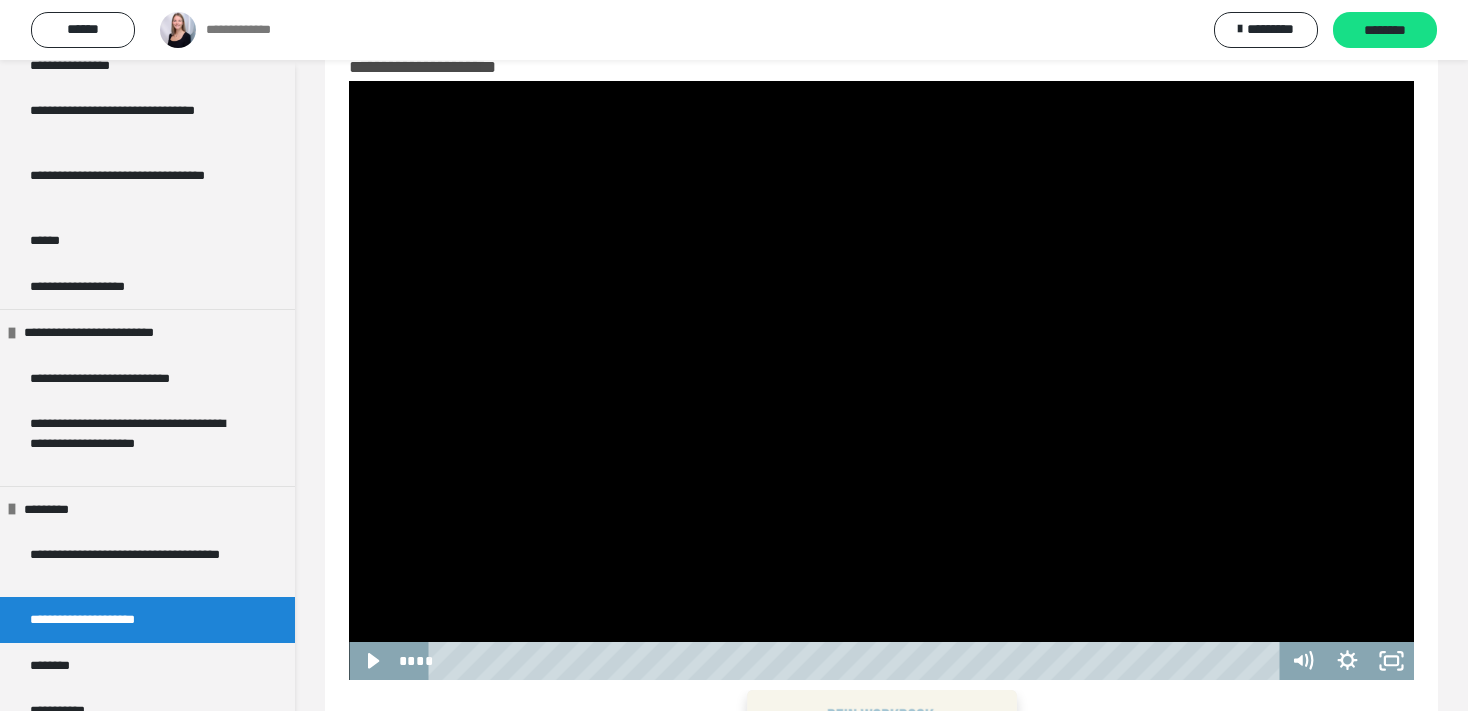click at bounding box center (881, 380) 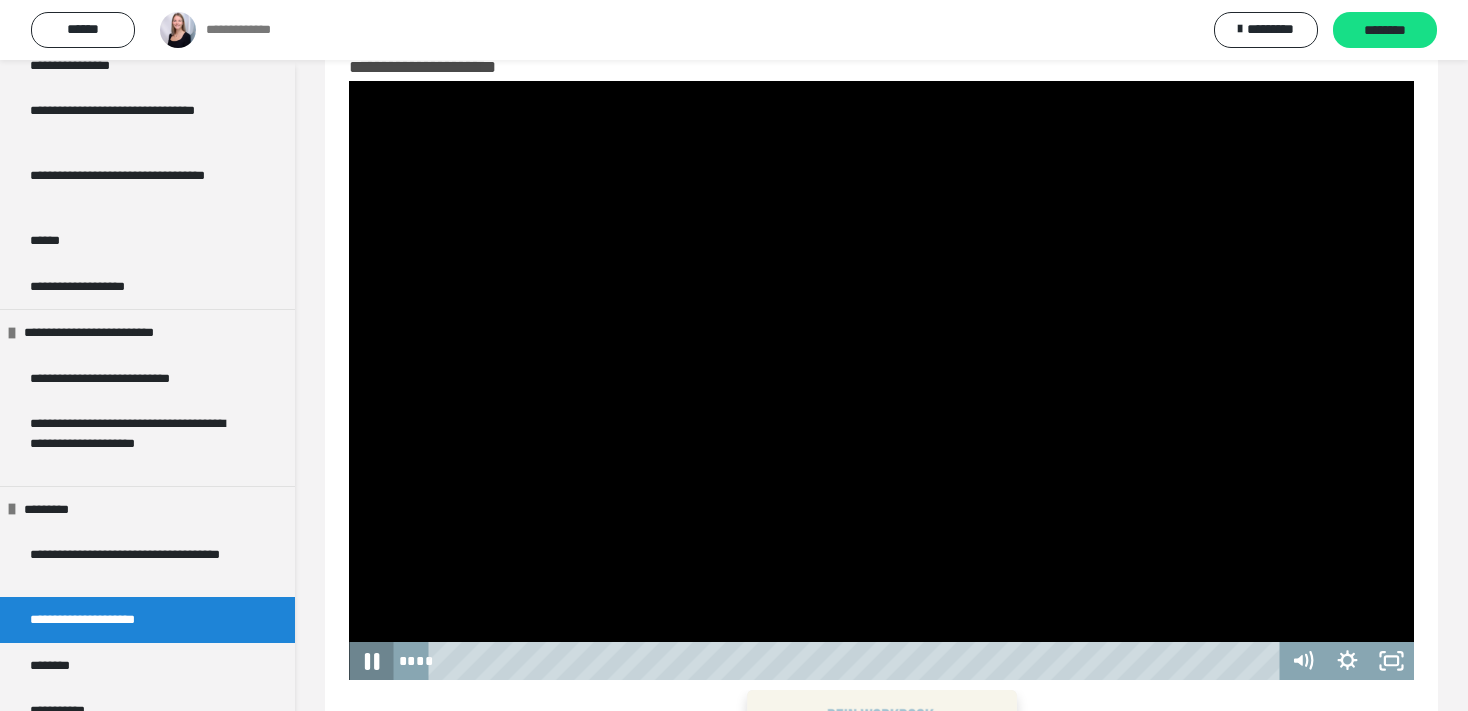 click 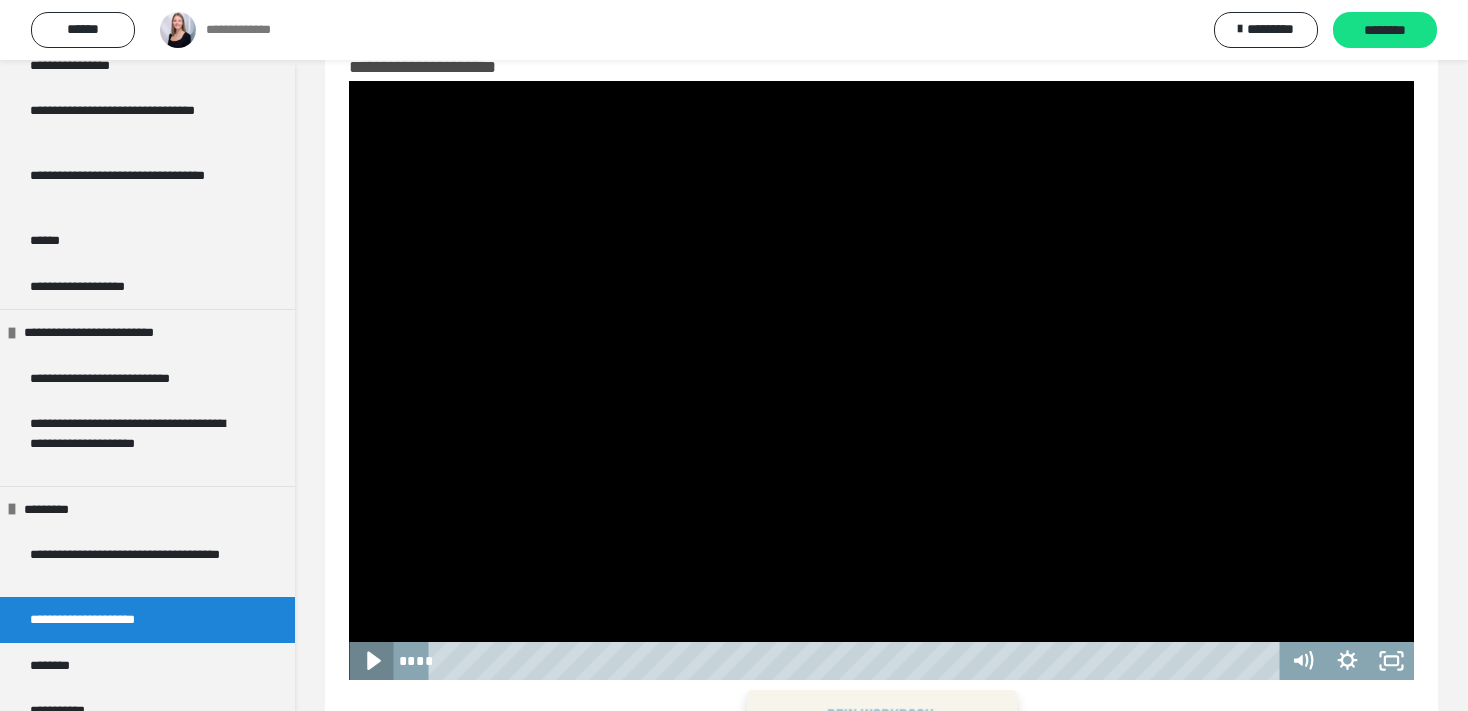 click 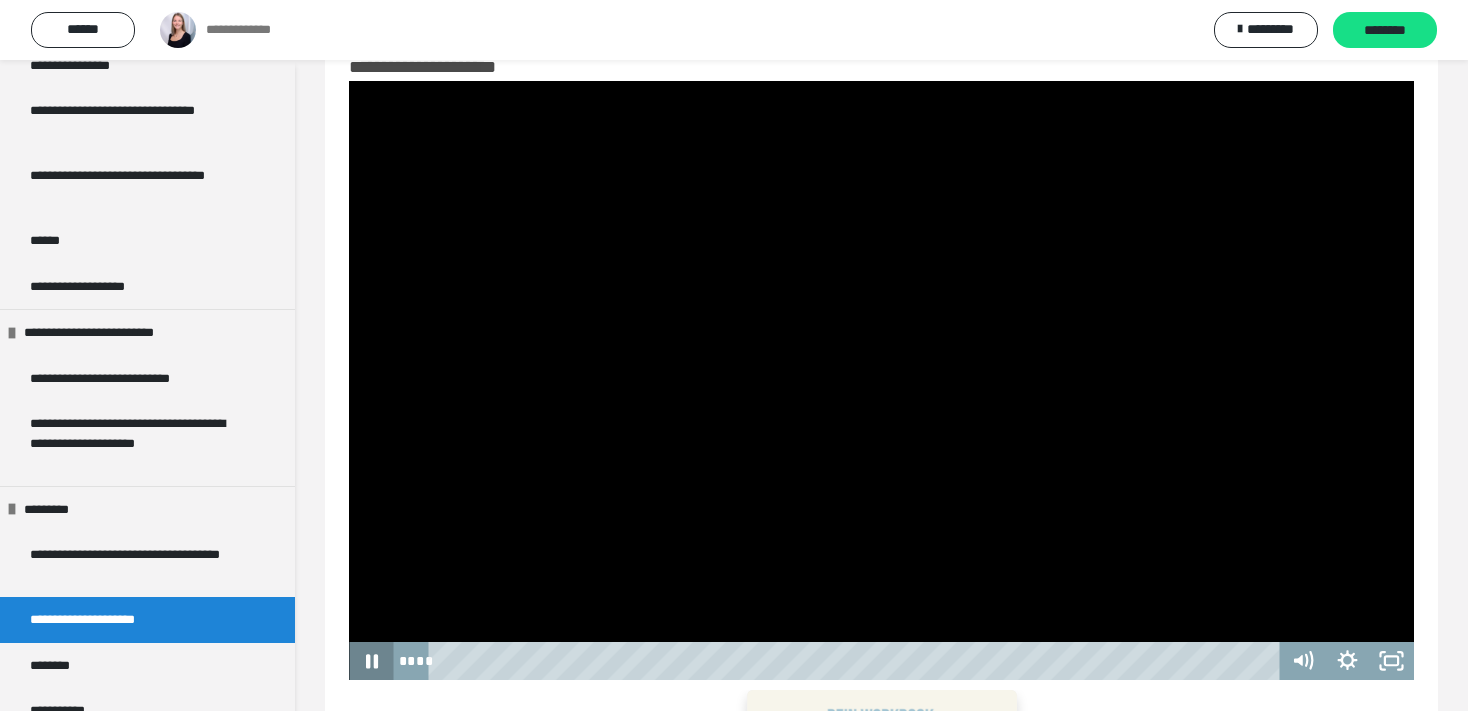 type 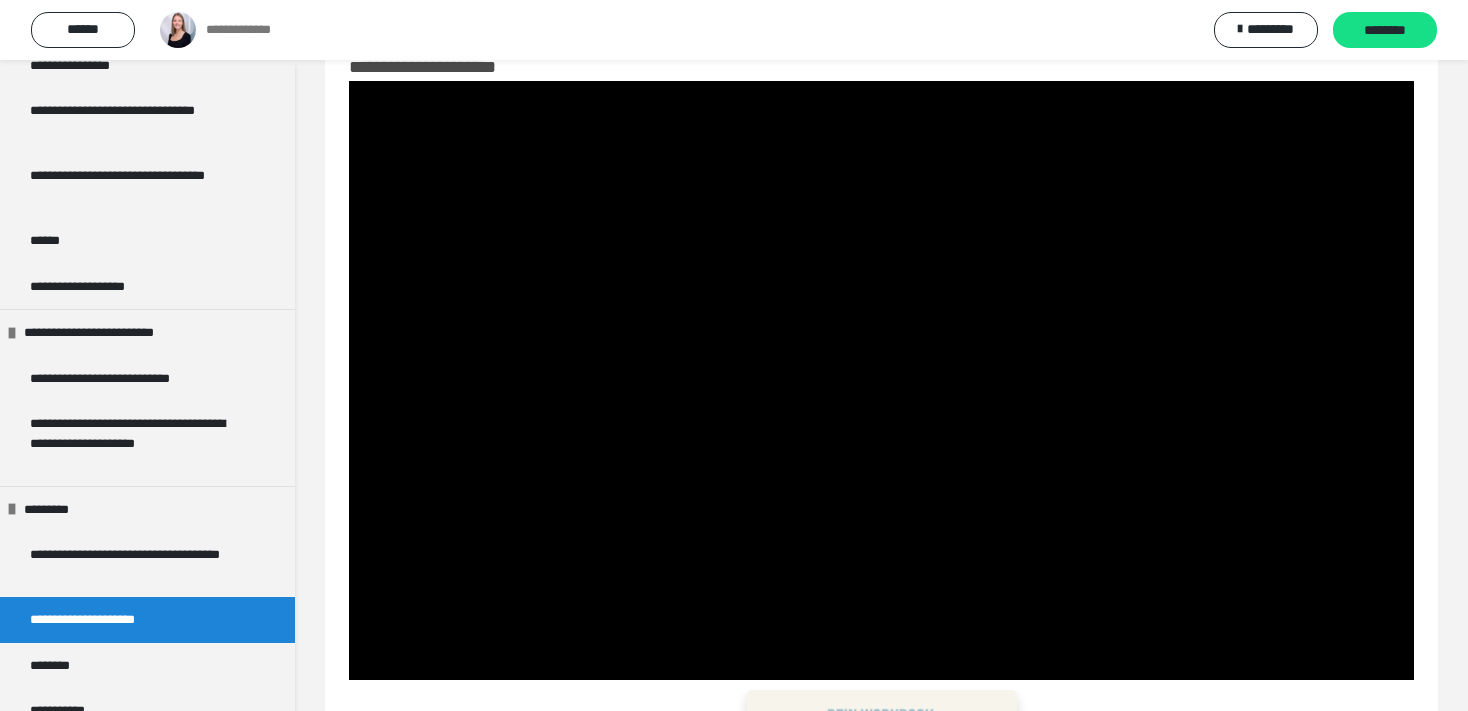 scroll, scrollTop: 1274, scrollLeft: 0, axis: vertical 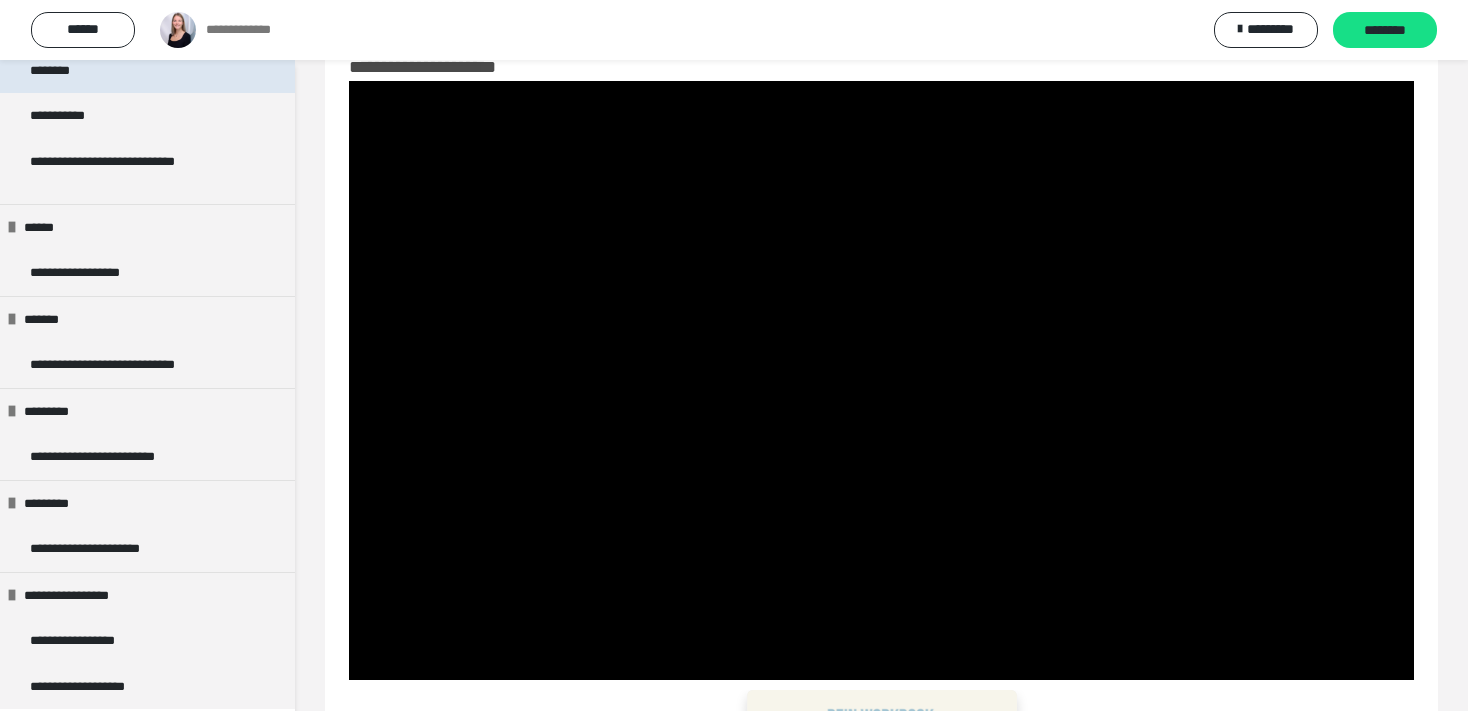 click on "********" at bounding box center (147, 71) 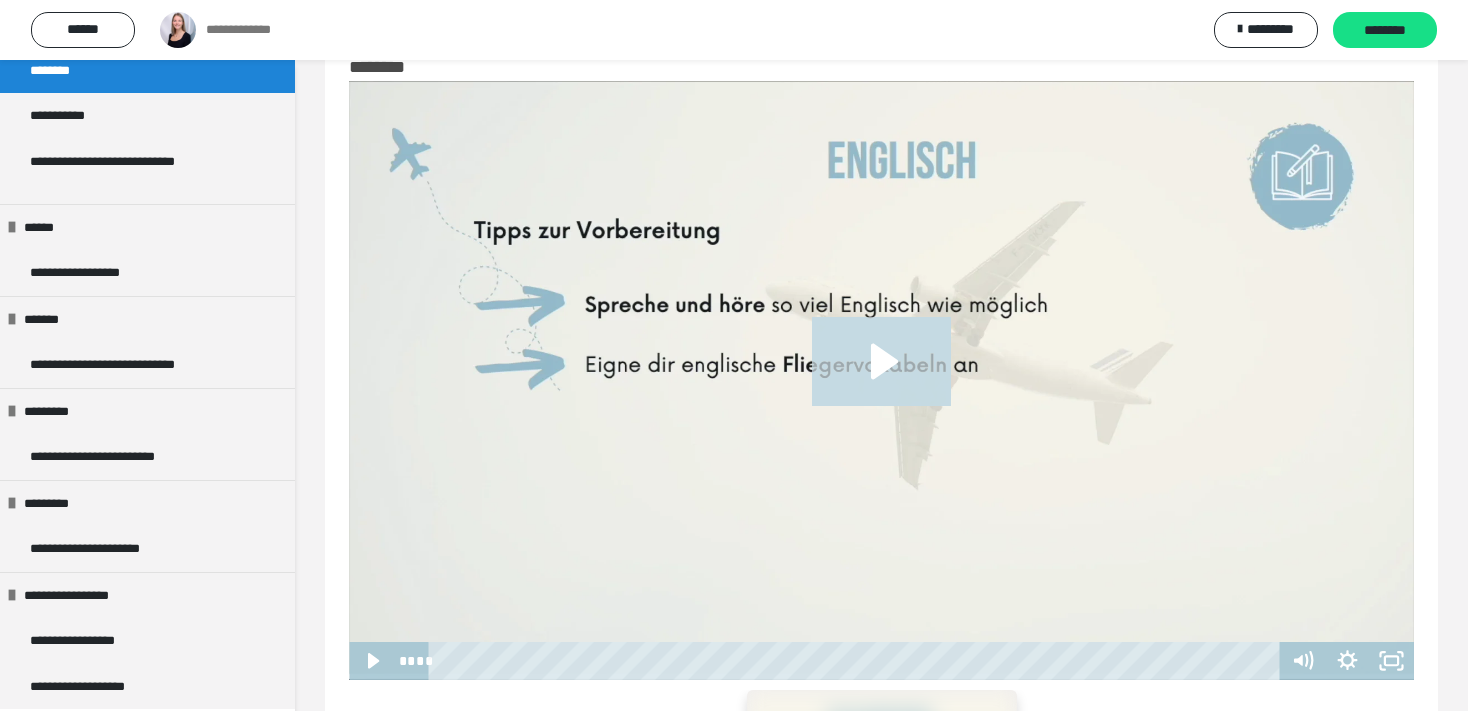 click 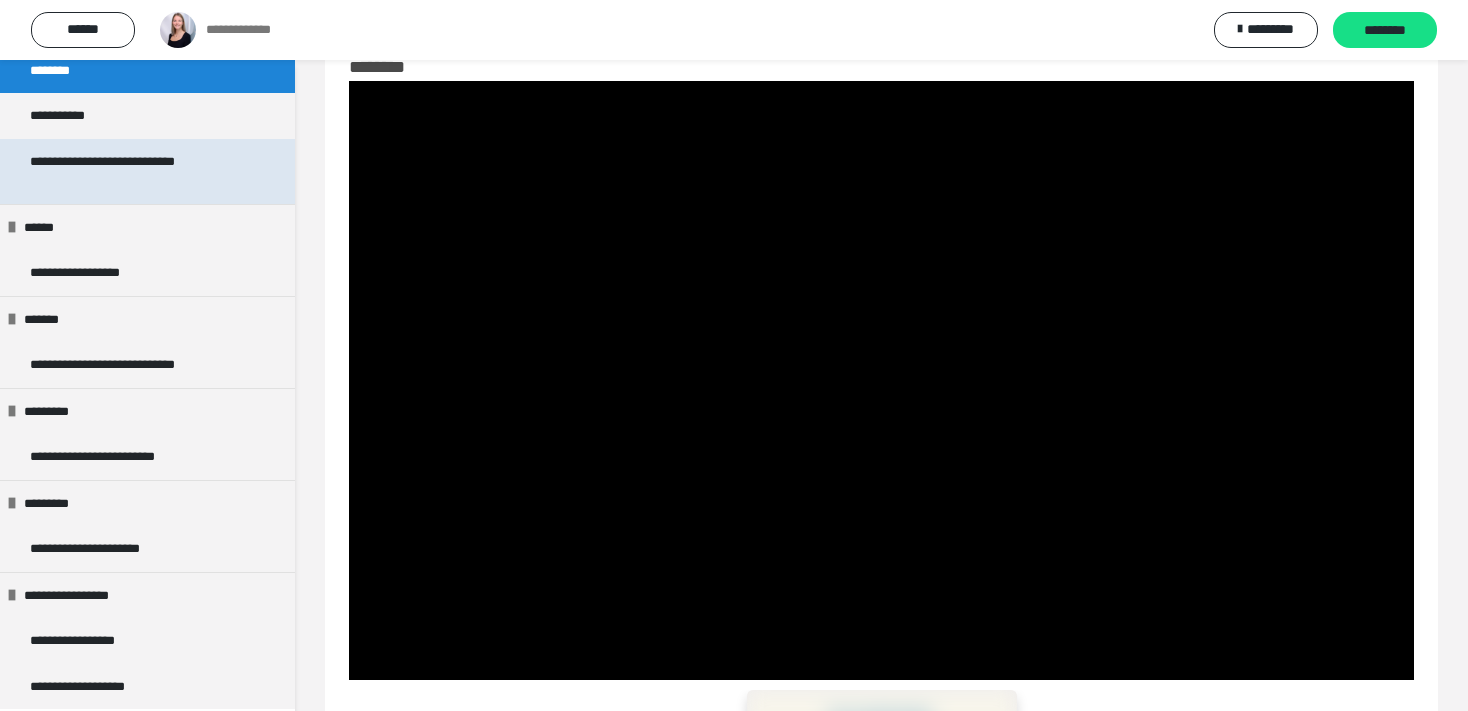 click on "**********" at bounding box center [131, 171] 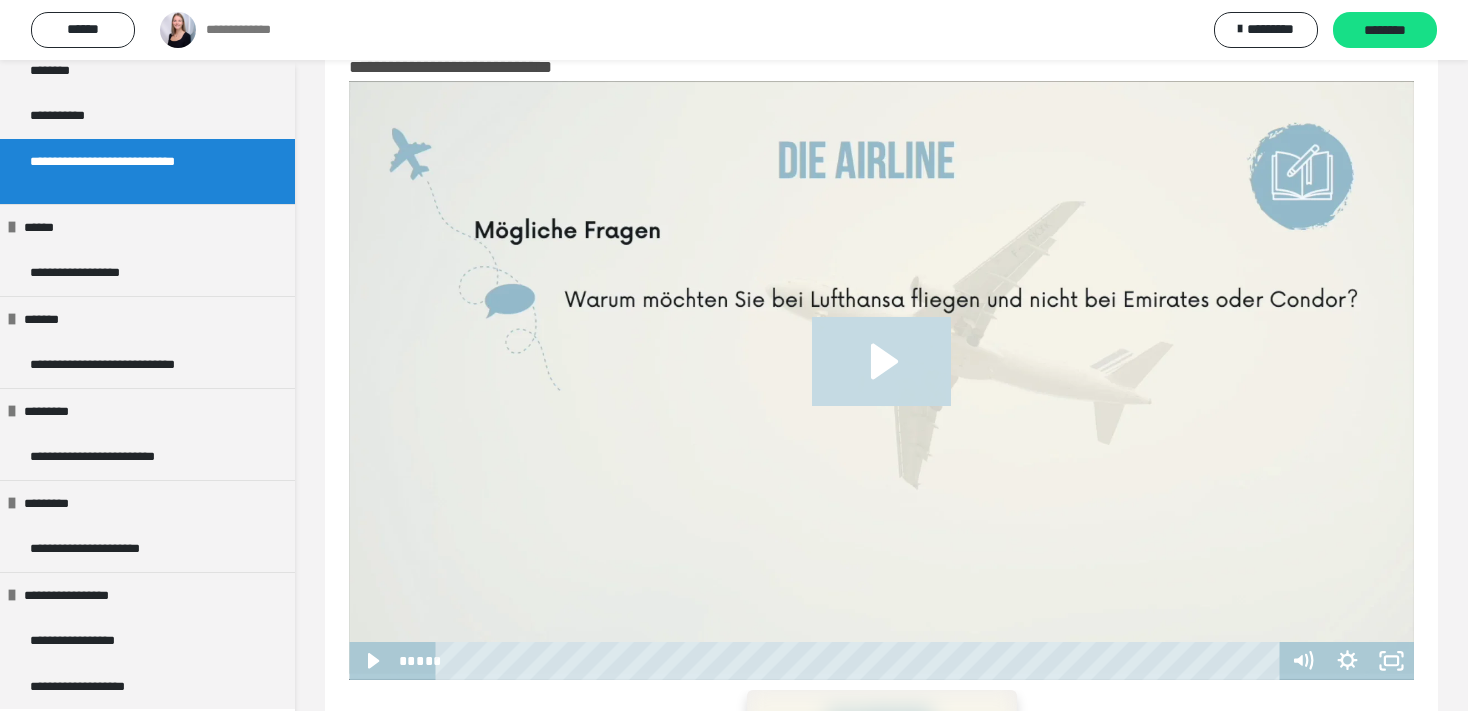 click 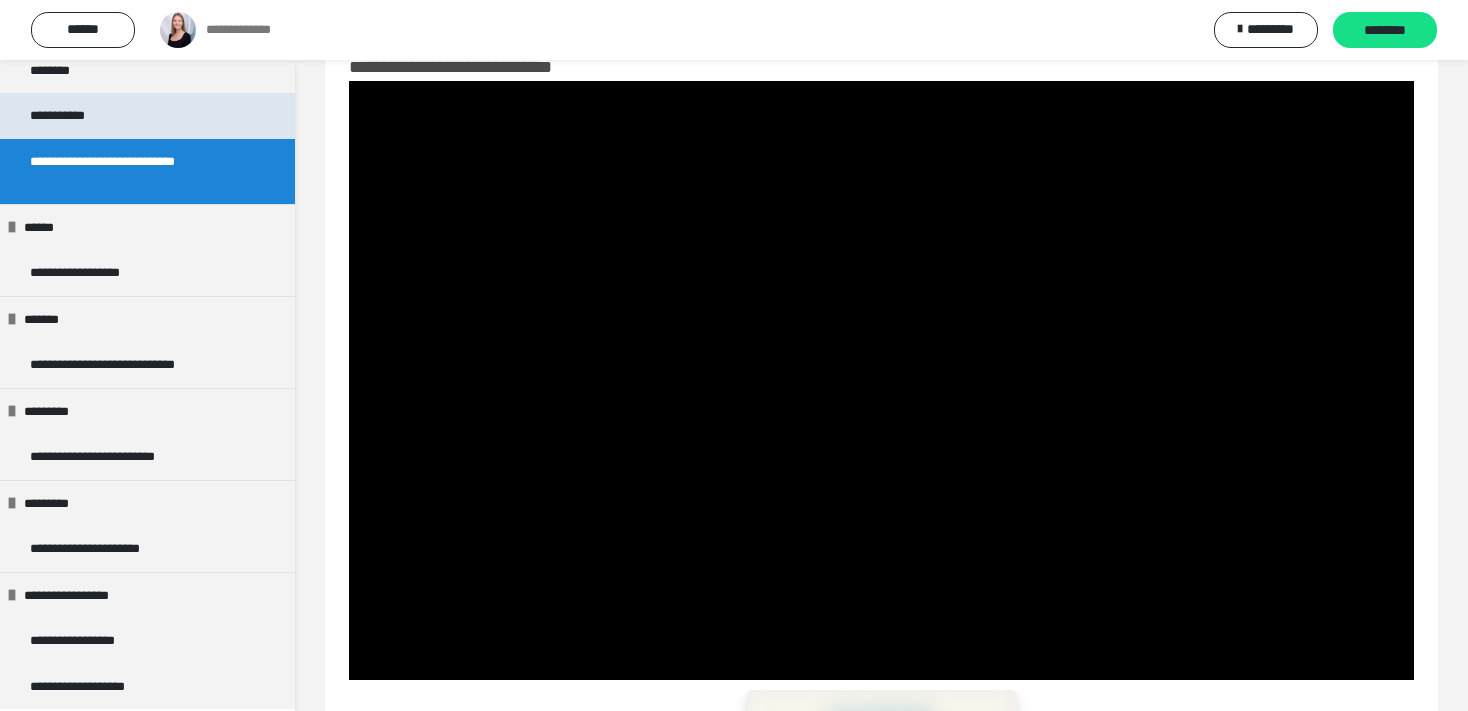 click on "**********" at bounding box center (147, 116) 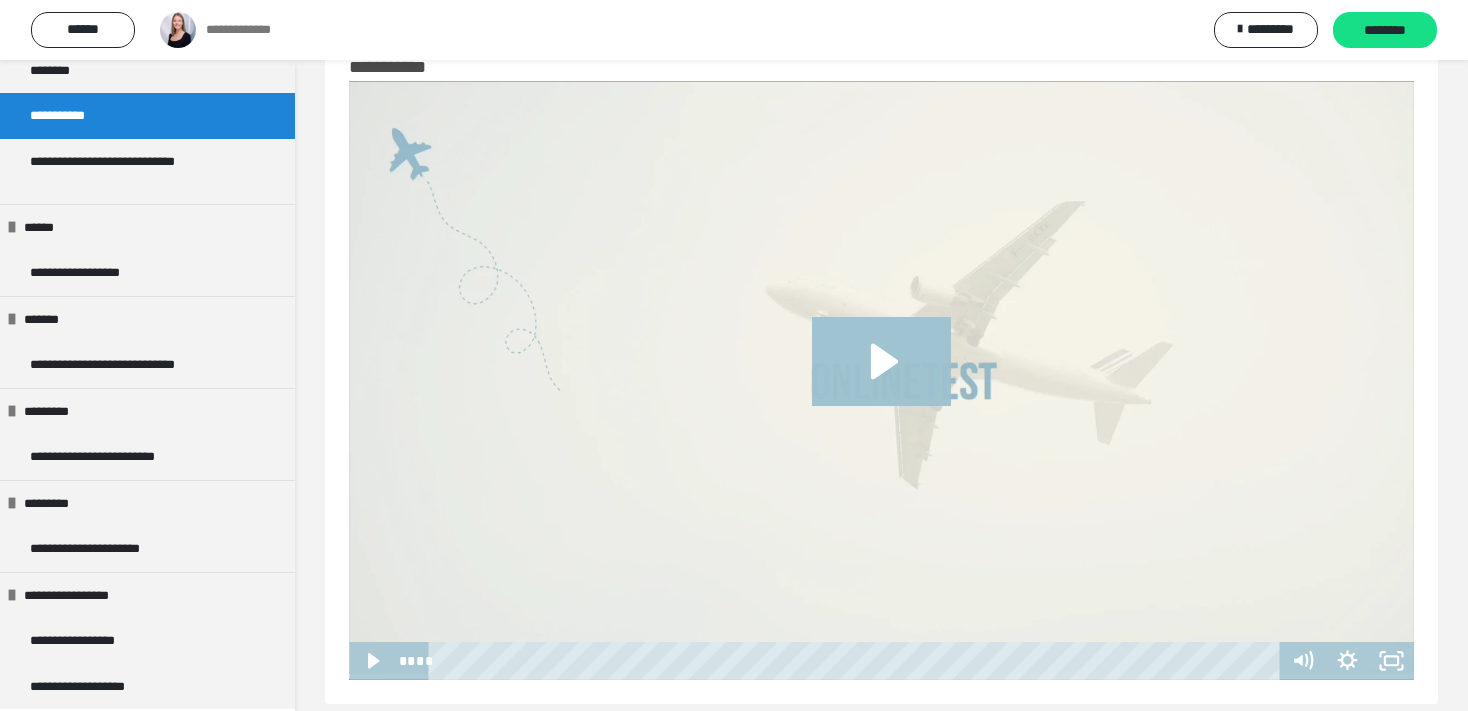 click at bounding box center [881, 380] 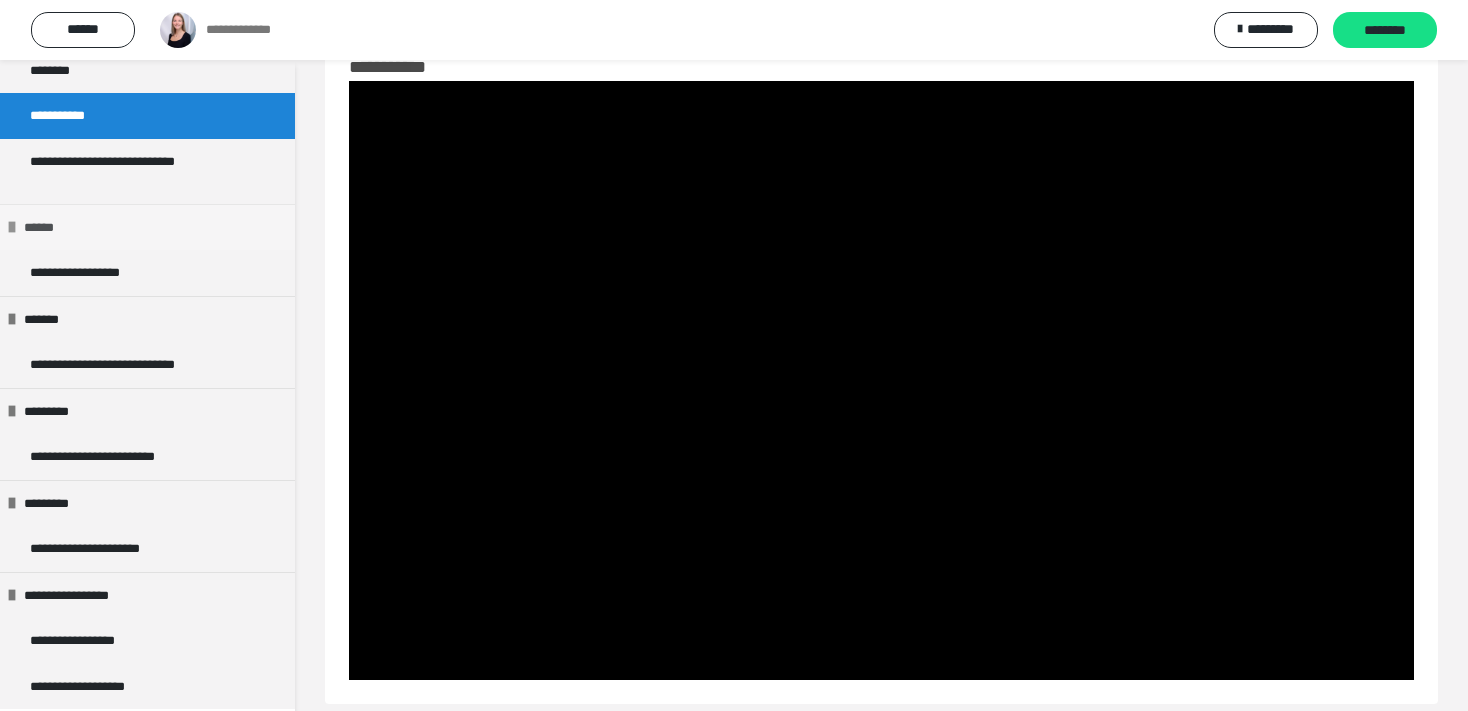 click on "******" at bounding box center [46, 228] 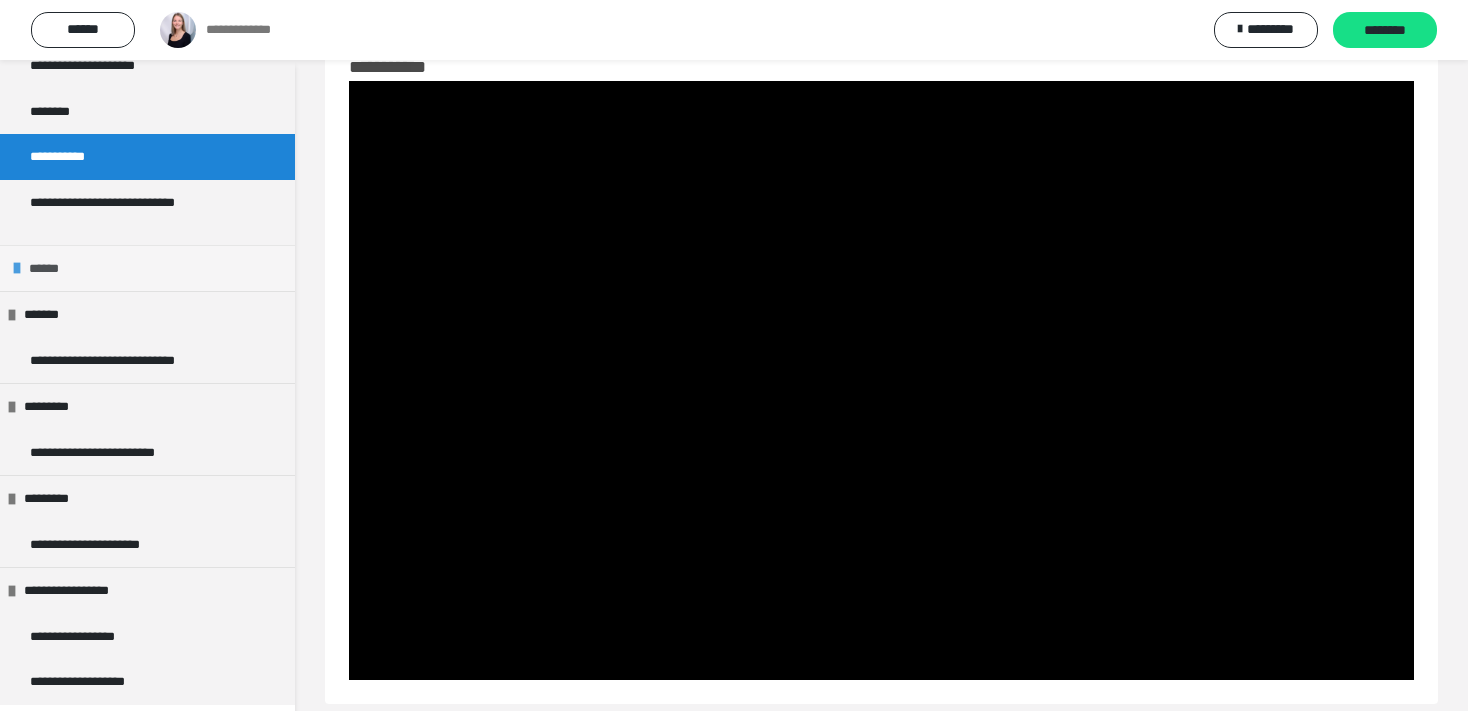scroll, scrollTop: 1229, scrollLeft: 0, axis: vertical 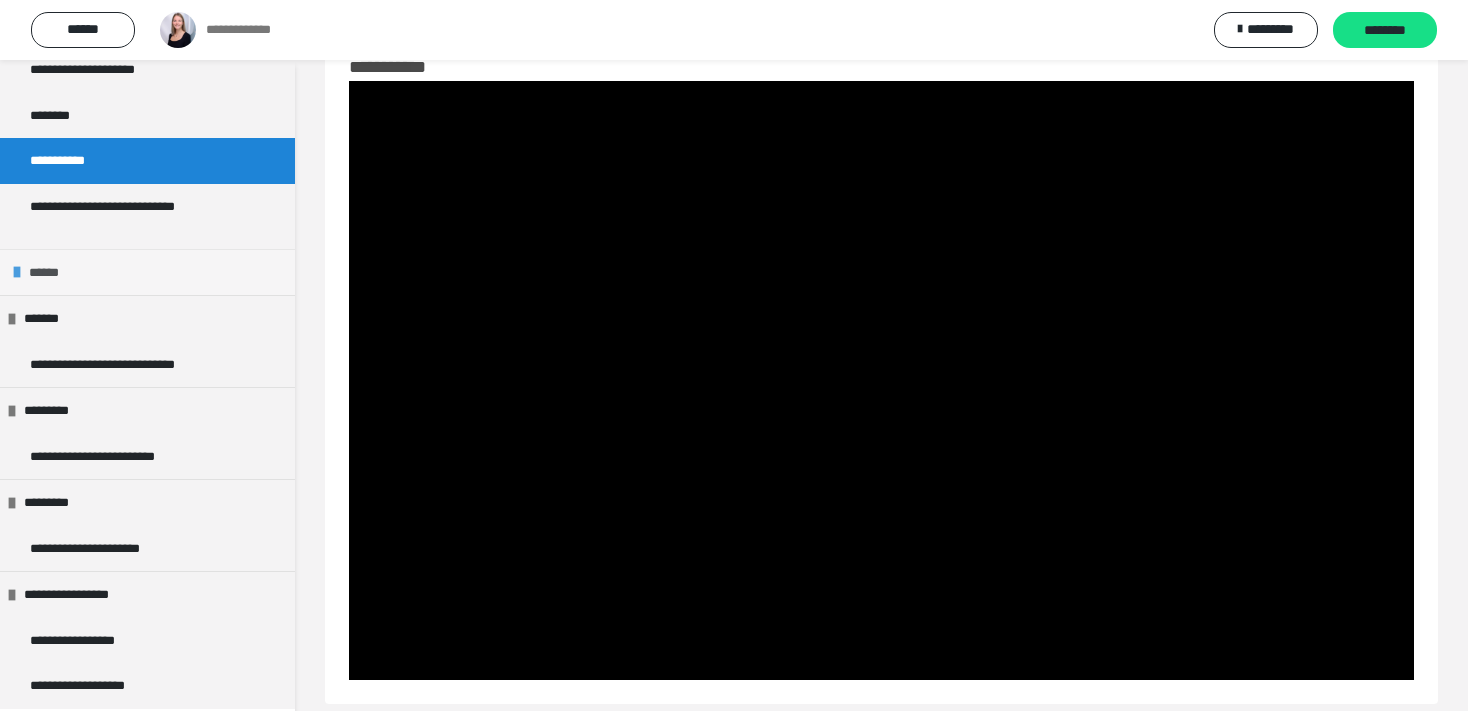 click on "******" at bounding box center [51, 273] 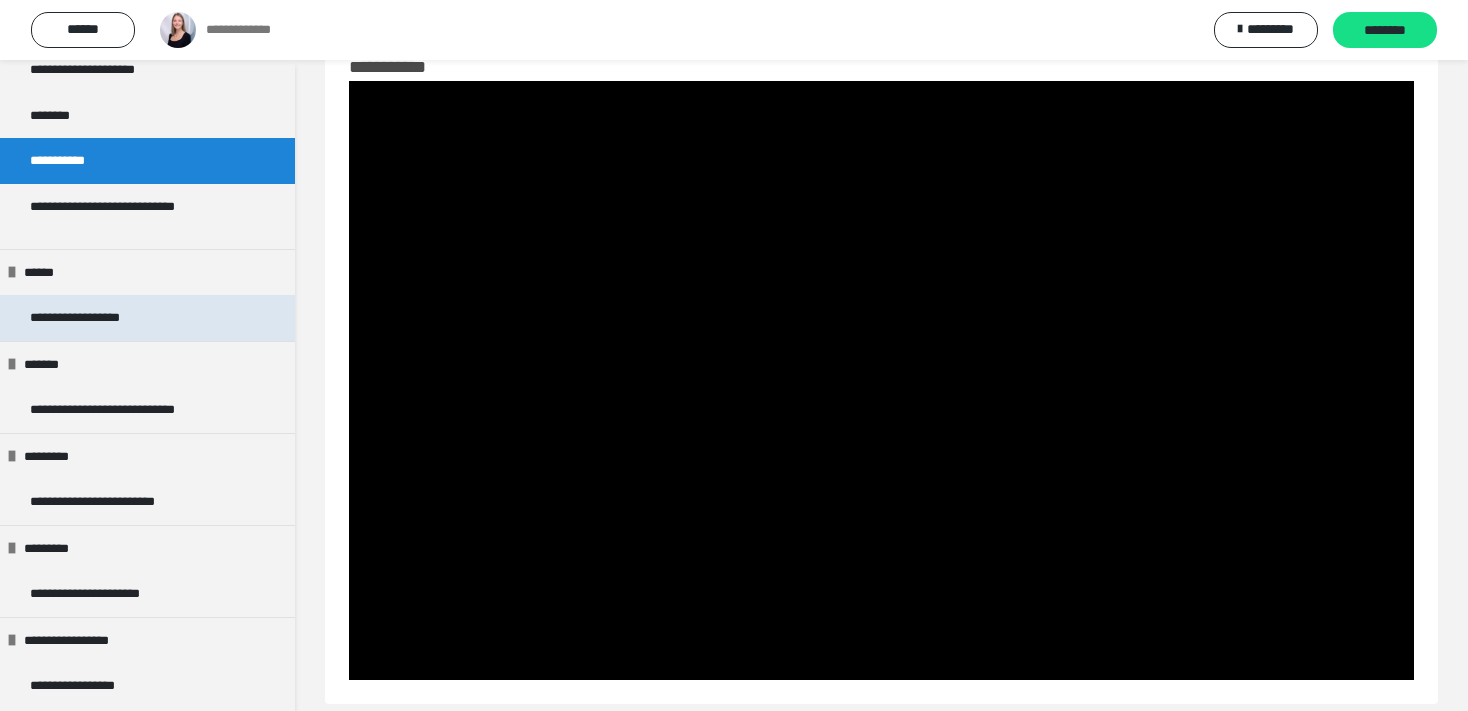 click on "**********" at bounding box center [96, 318] 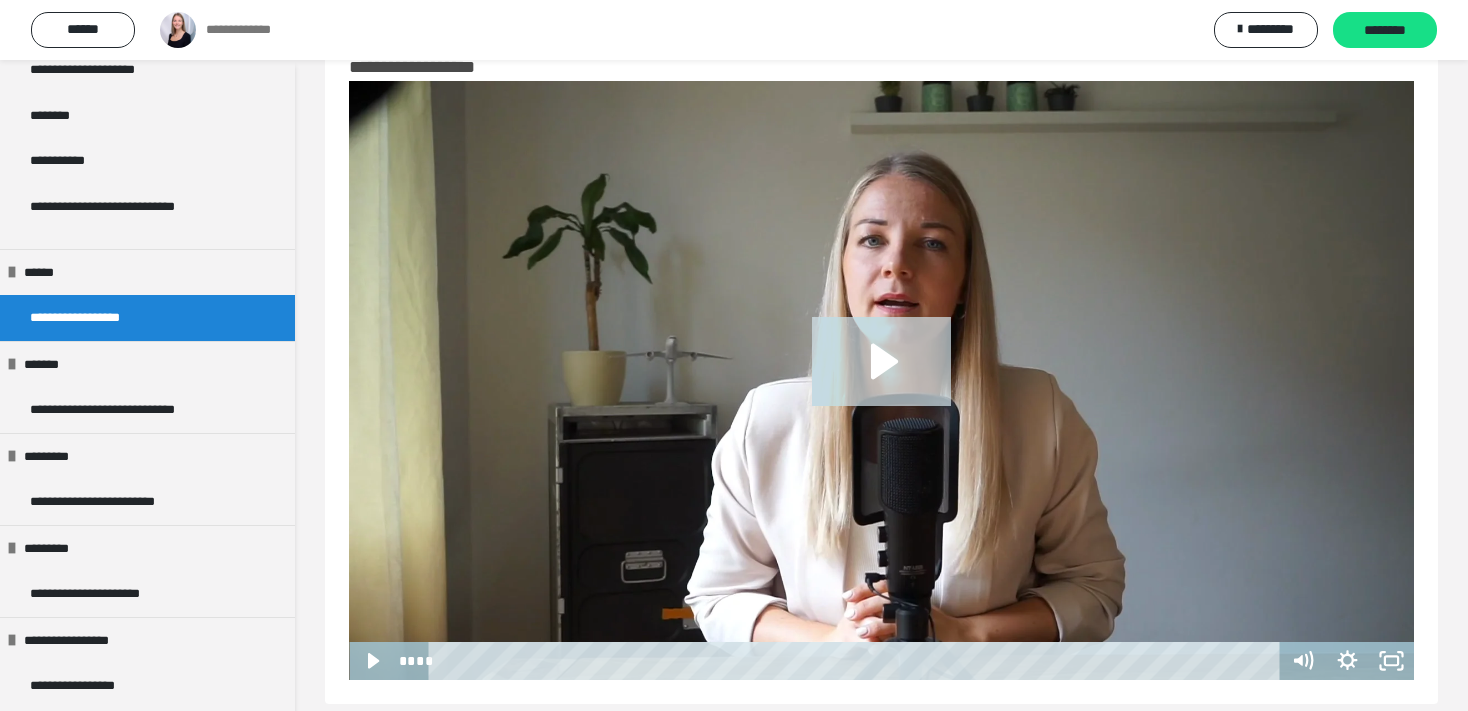 click 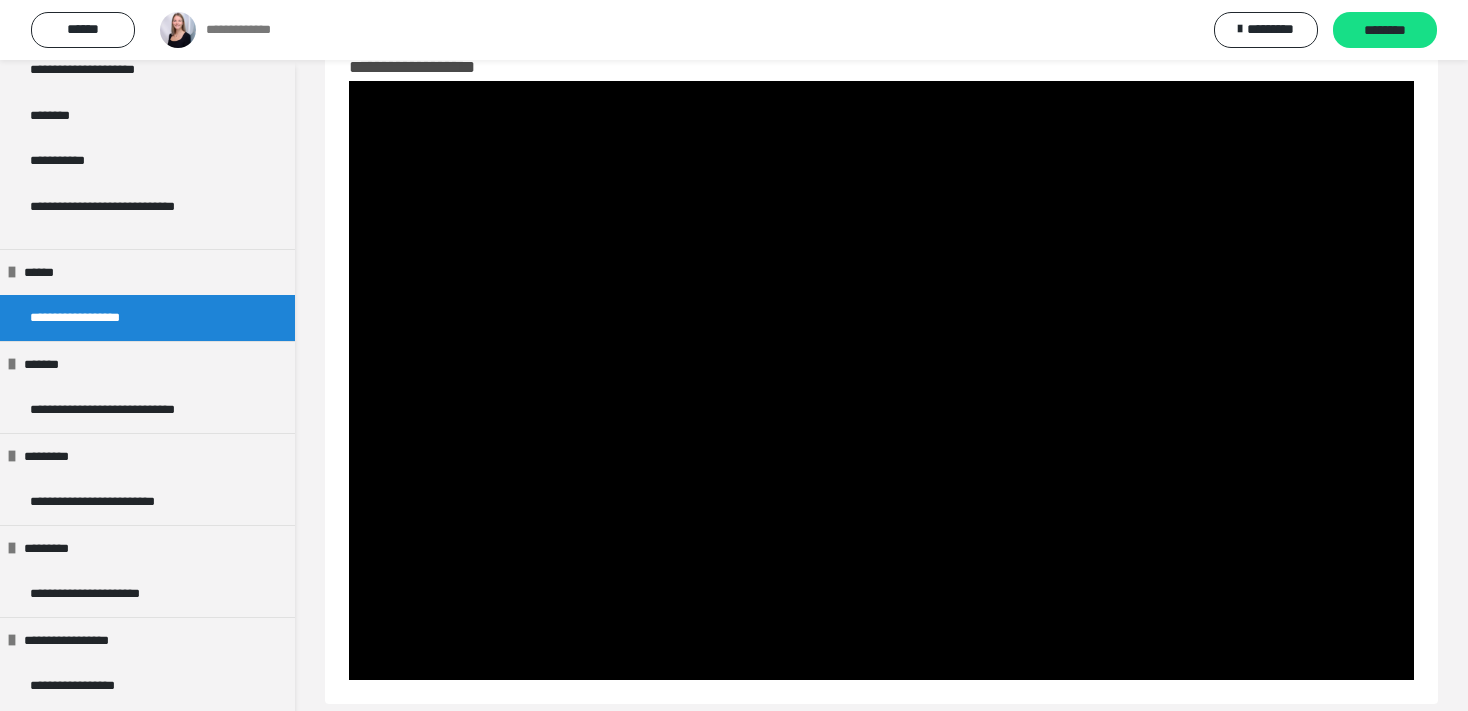 click on "**********" at bounding box center (96, 318) 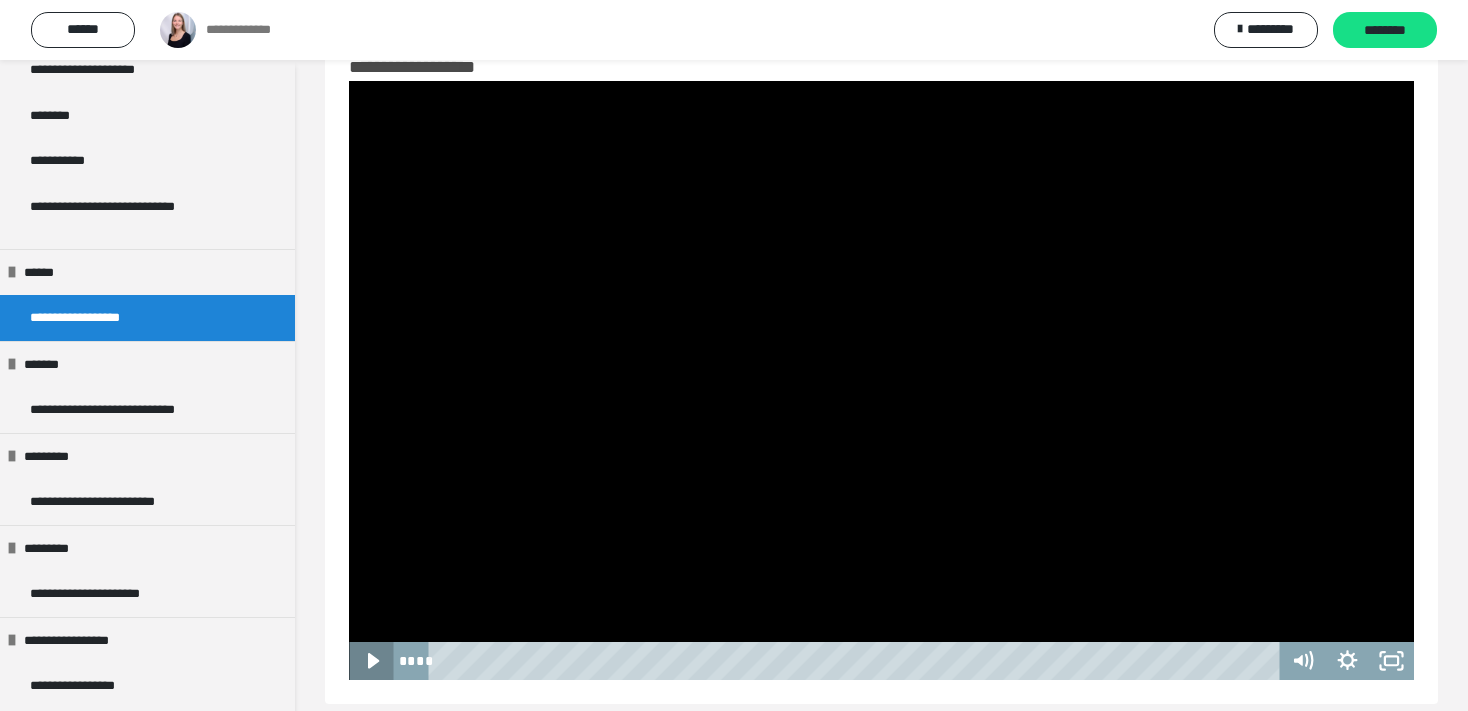 click 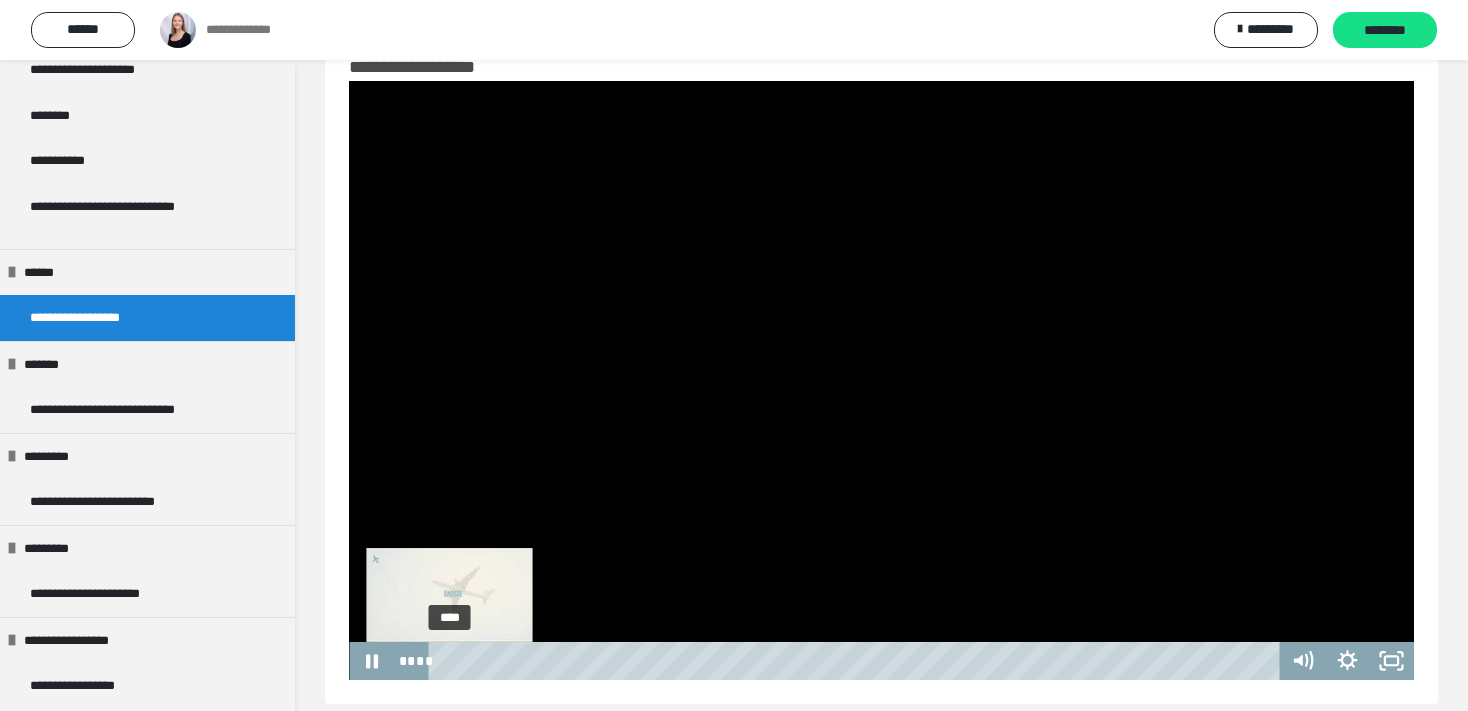 click on "****" at bounding box center [857, 661] 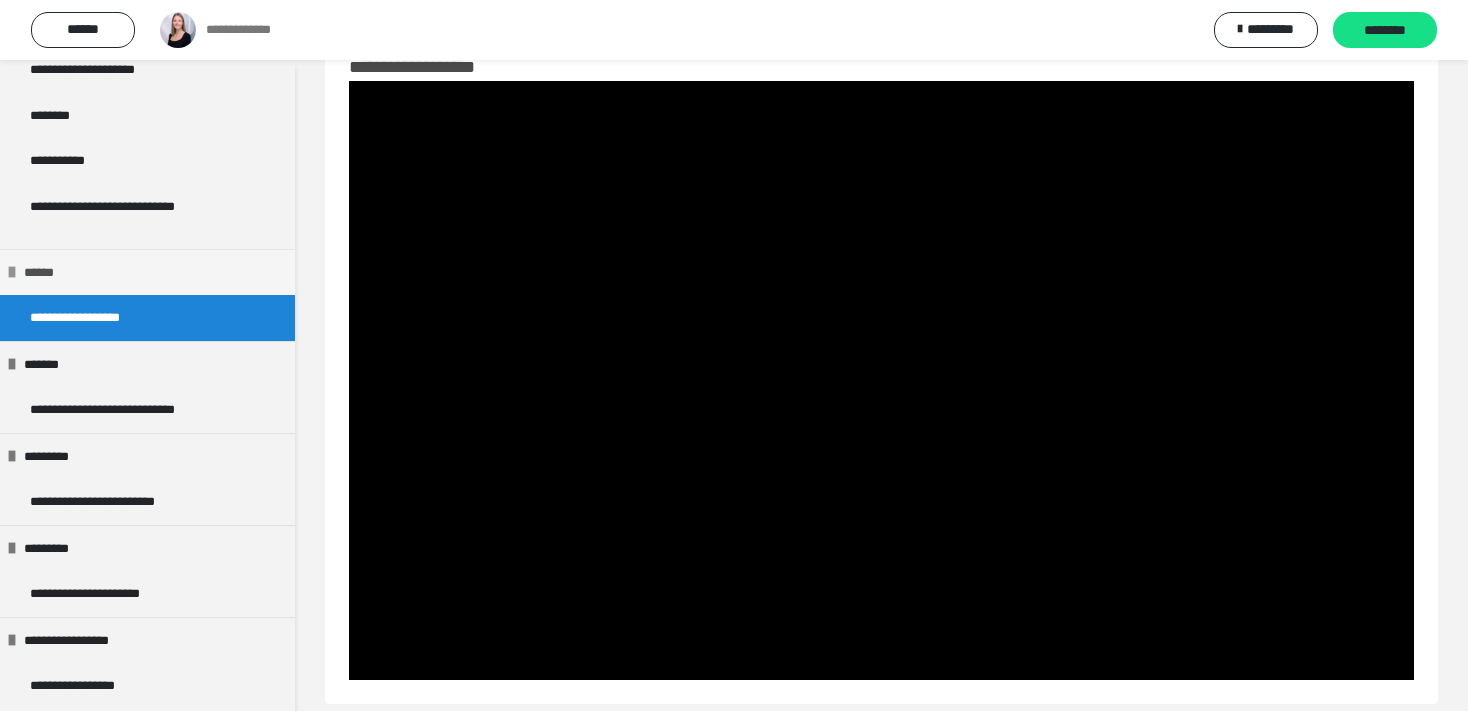 click on "******" at bounding box center (46, 273) 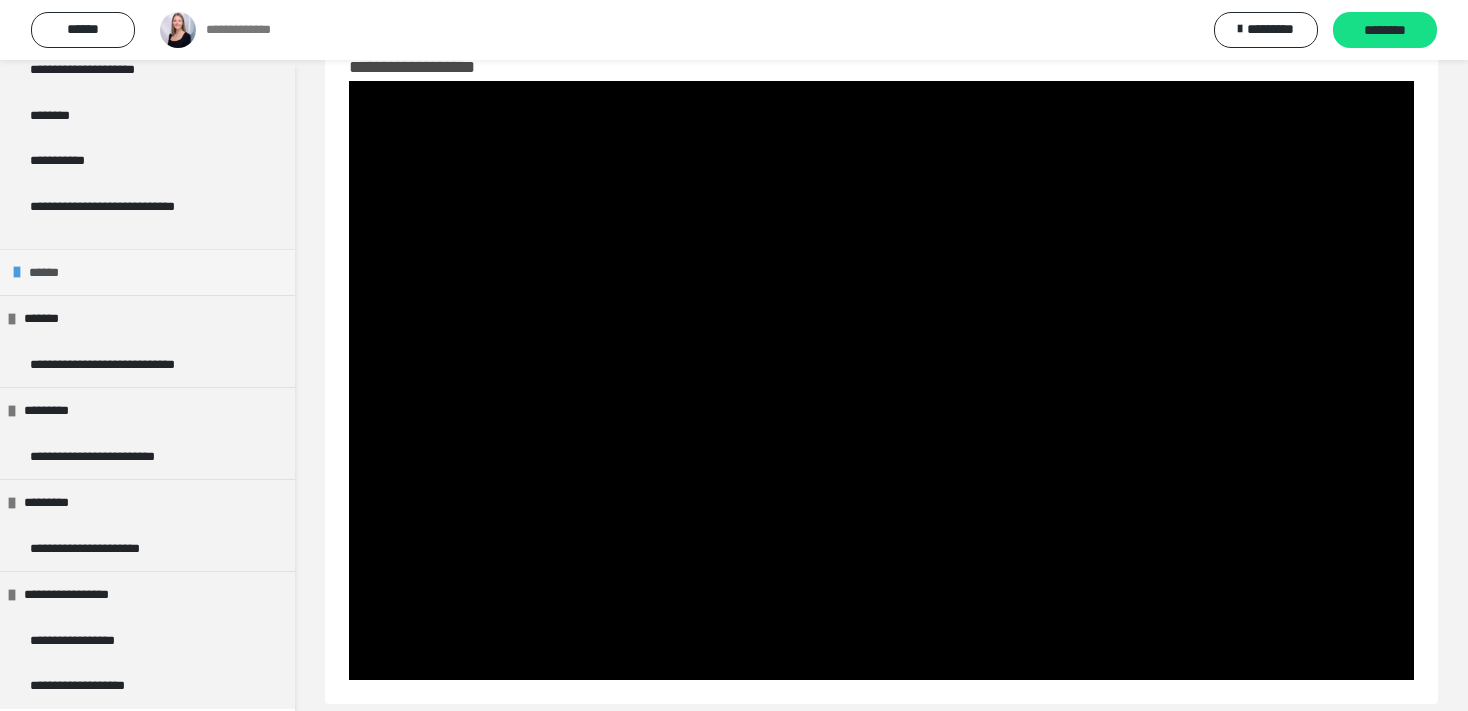 click on "******" at bounding box center (51, 273) 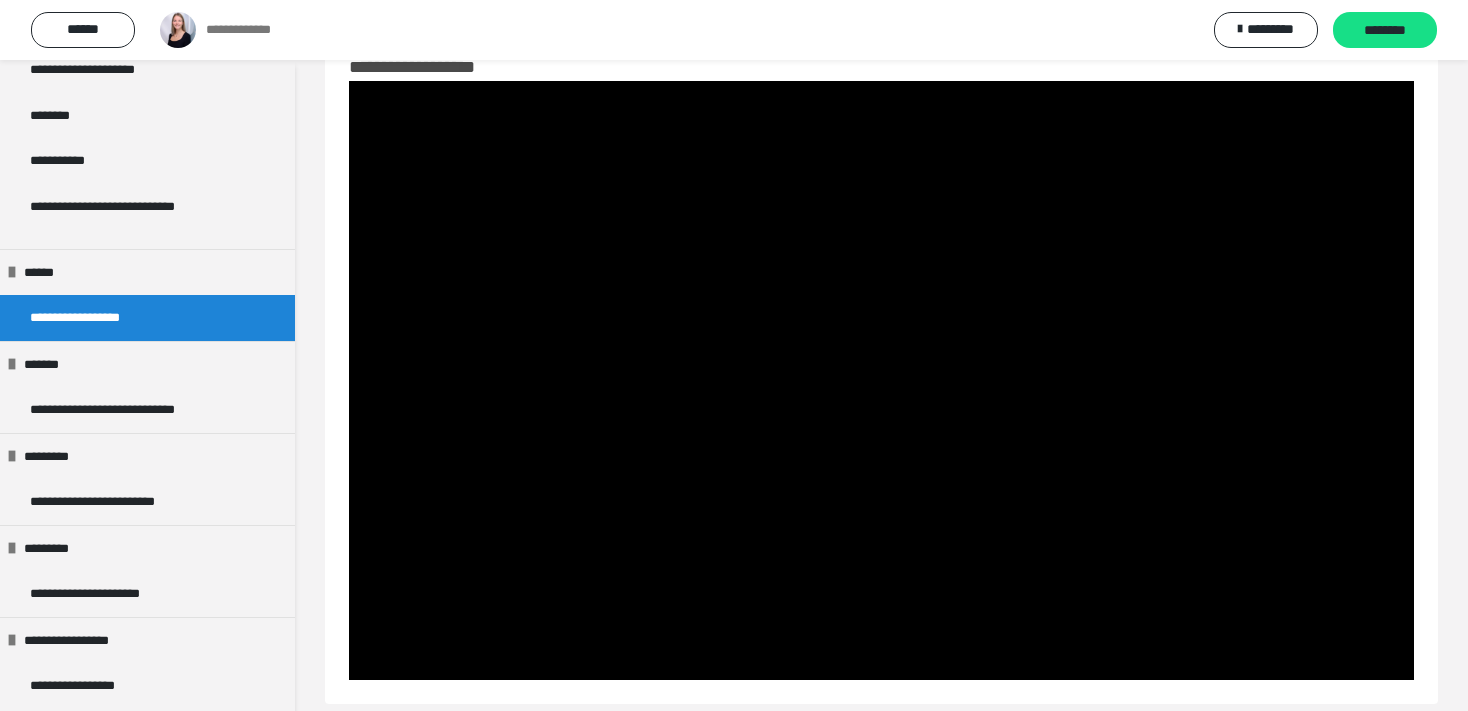 click on "**********" at bounding box center (96, 318) 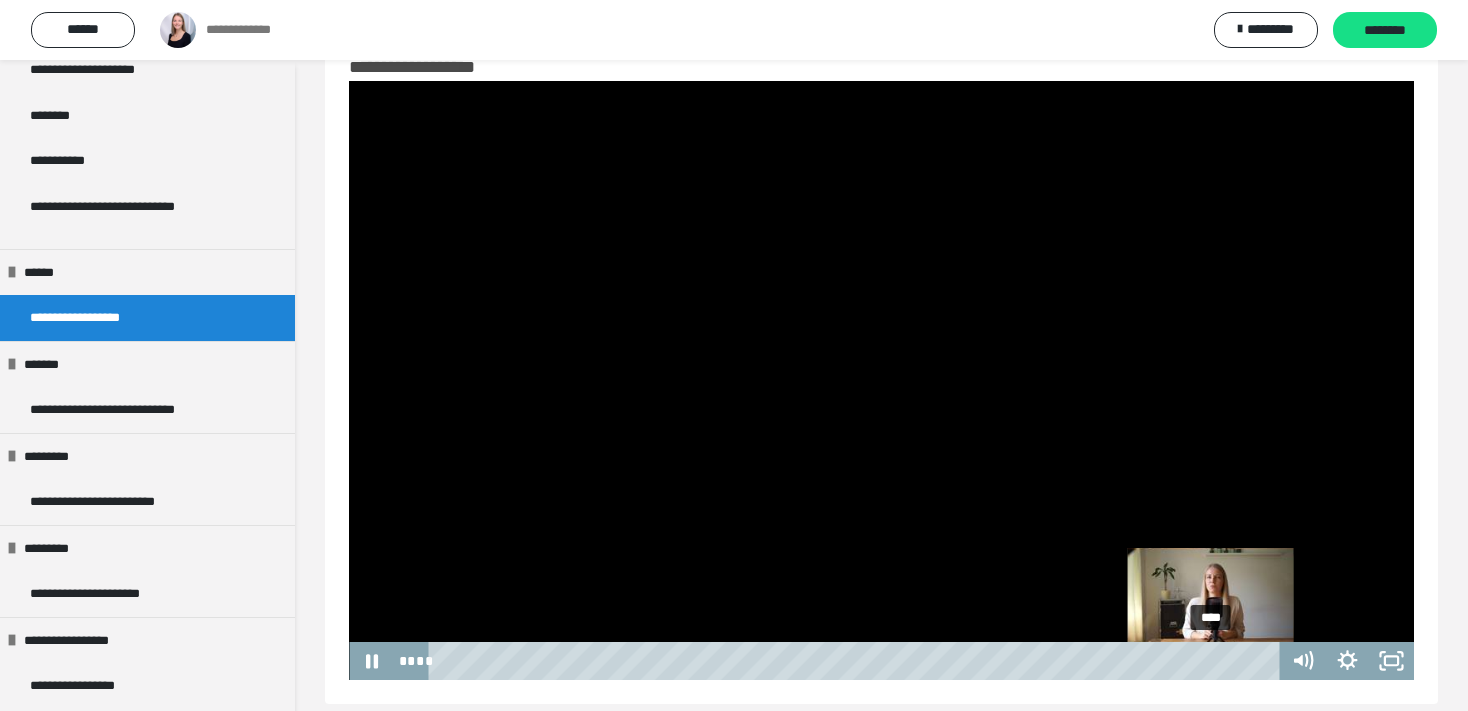 click on "****" at bounding box center [857, 661] 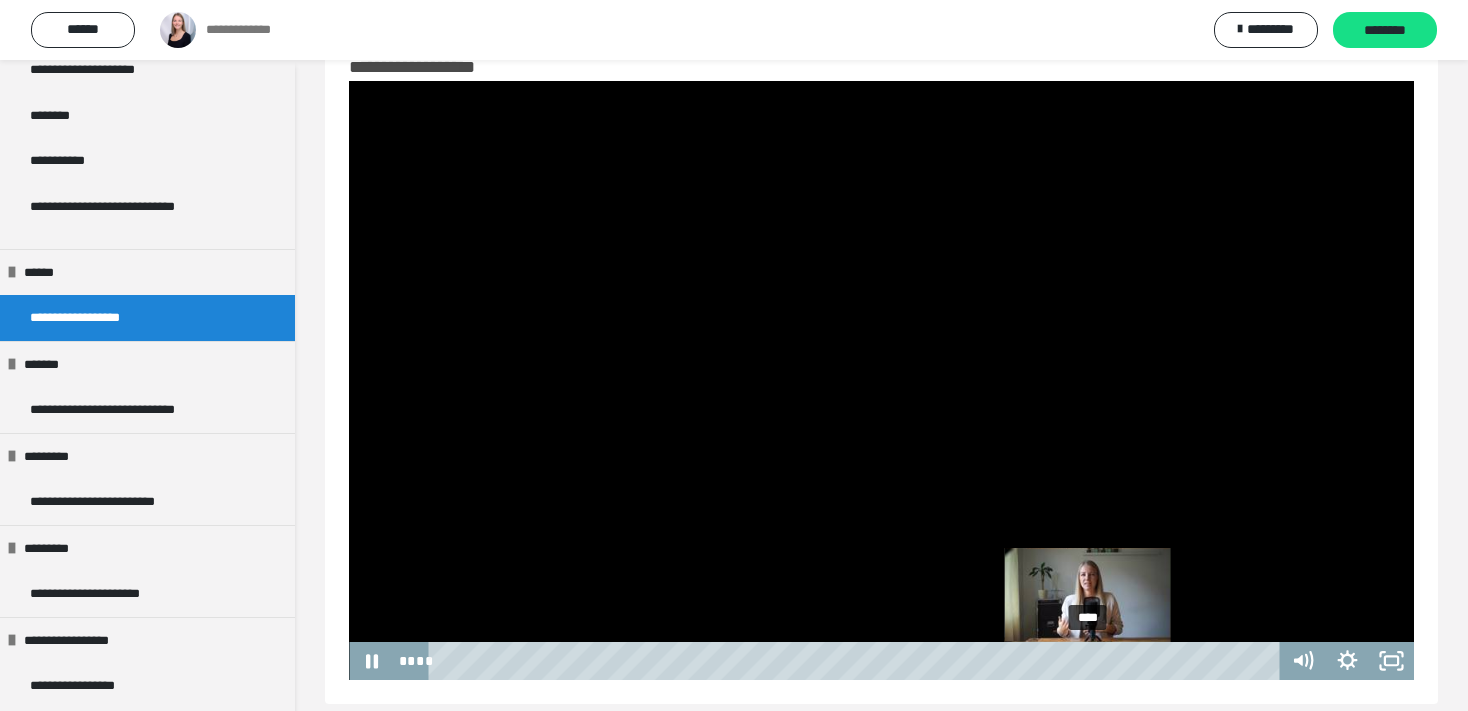 click on "****" at bounding box center [857, 661] 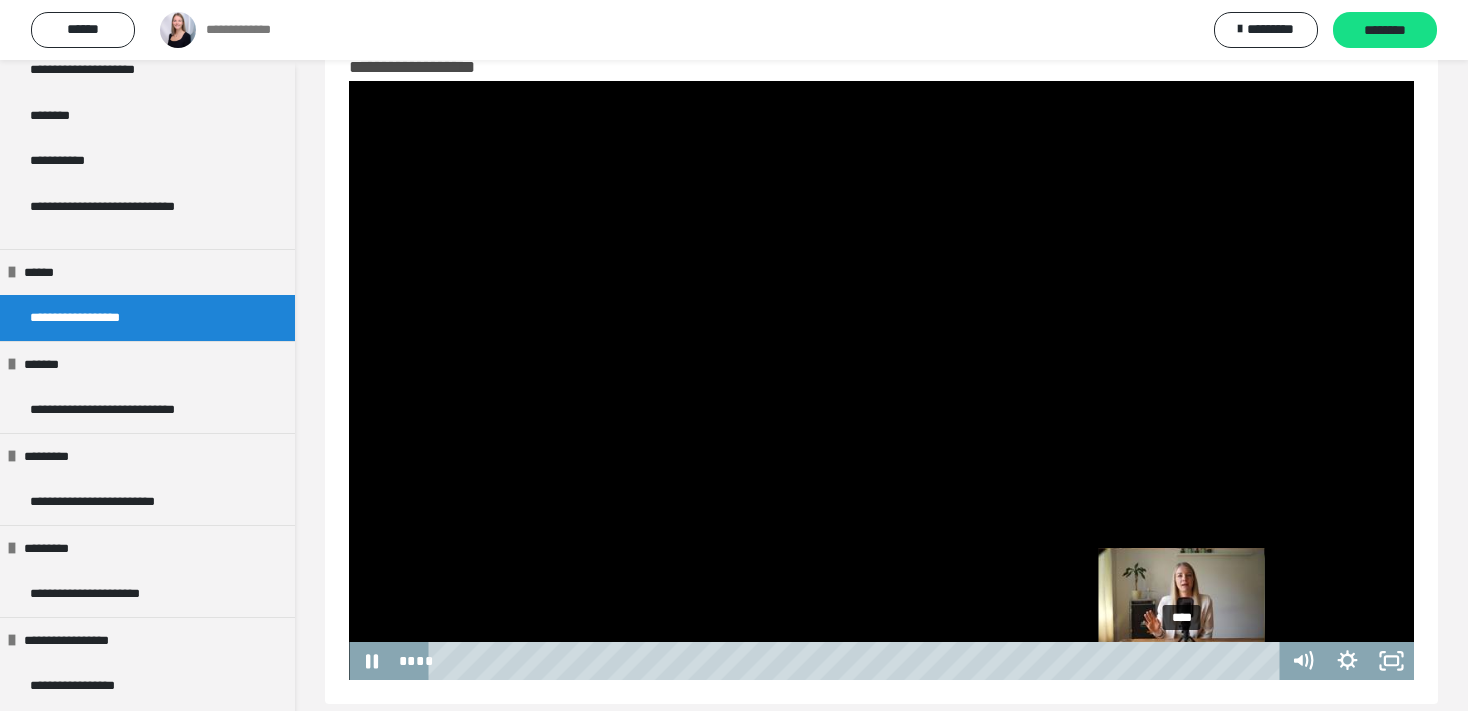 click on "****" at bounding box center (857, 661) 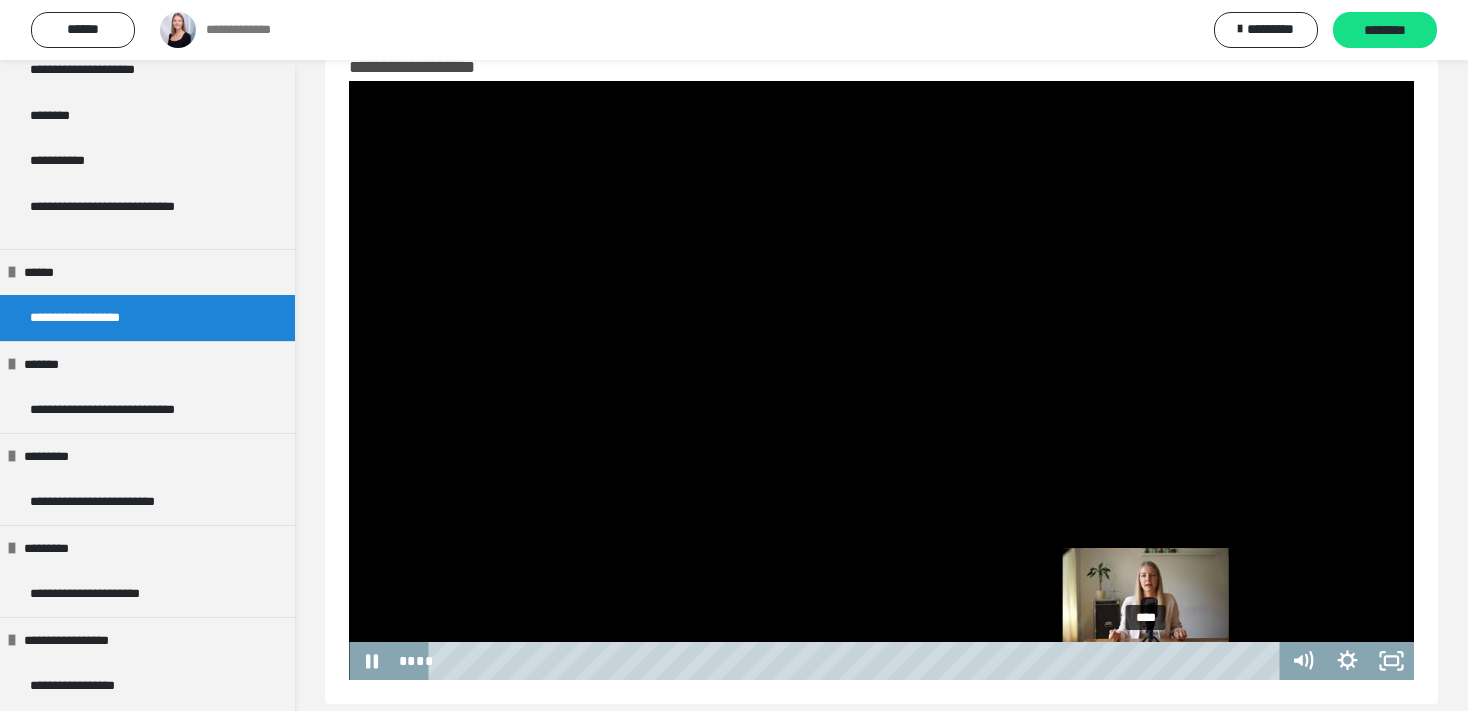 click on "****" at bounding box center [857, 661] 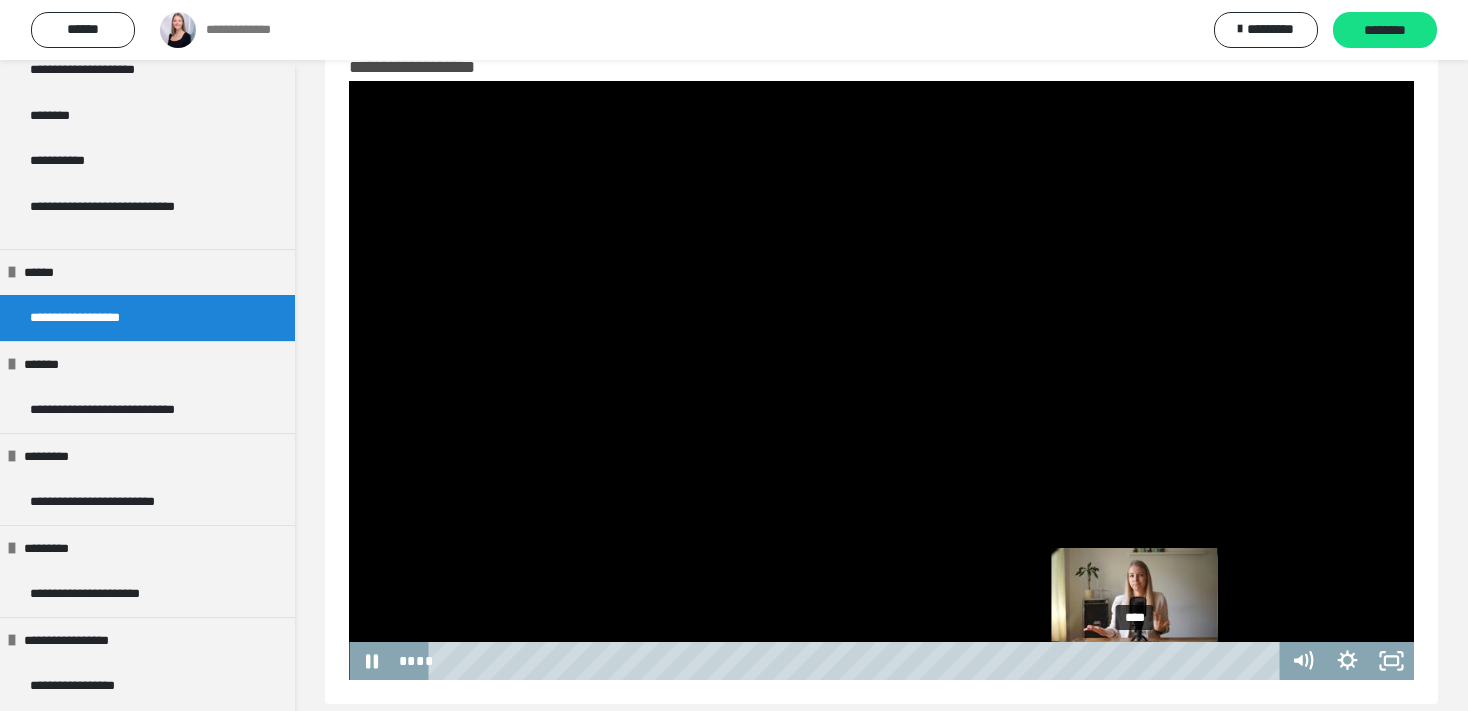 click on "****" at bounding box center (857, 661) 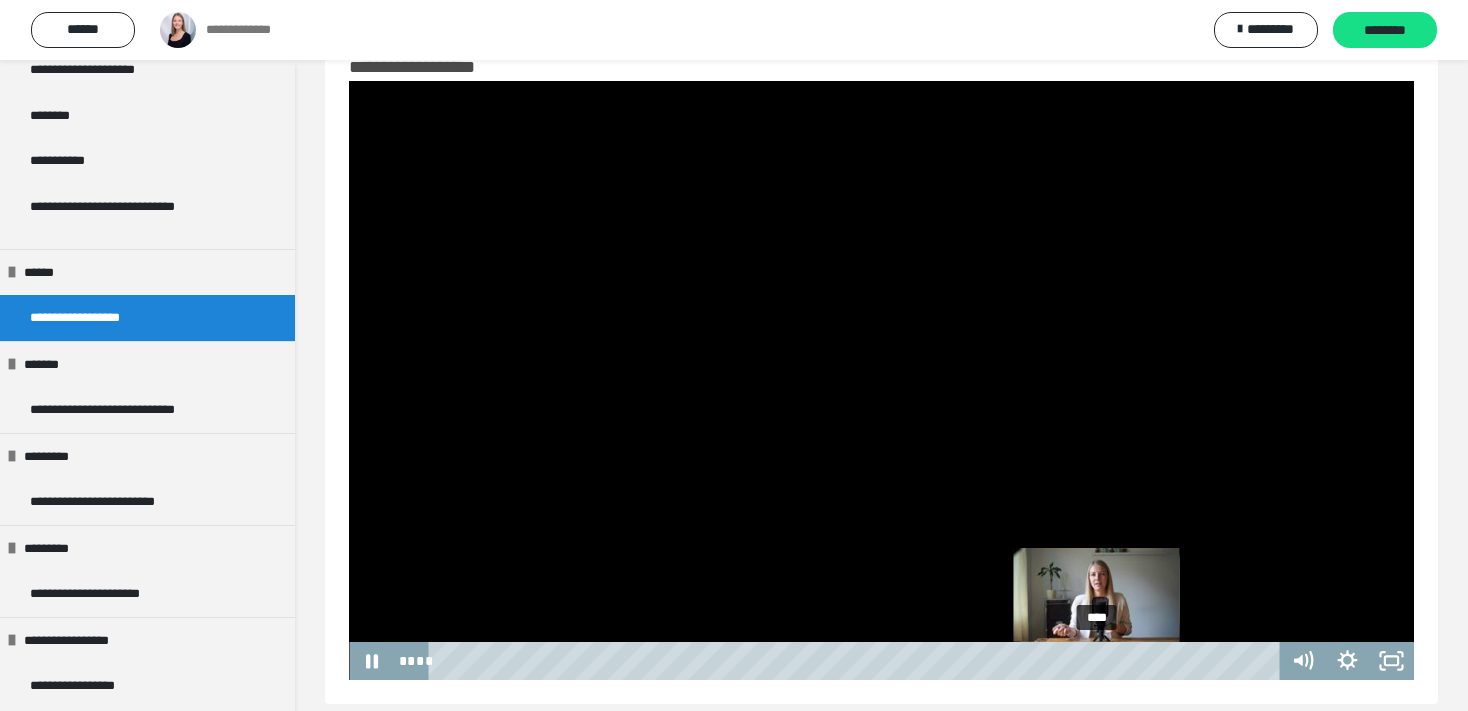 click on "****" at bounding box center (857, 661) 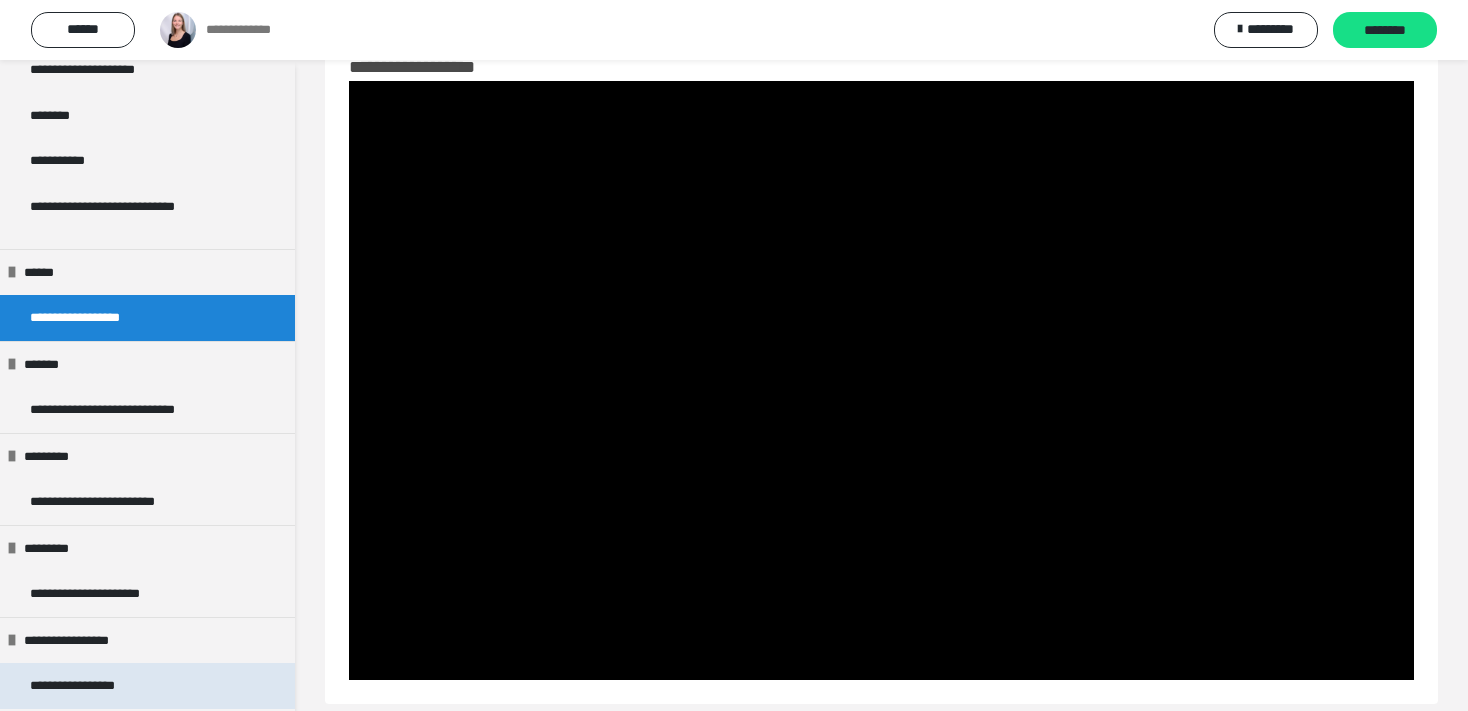click on "**********" at bounding box center (84, 686) 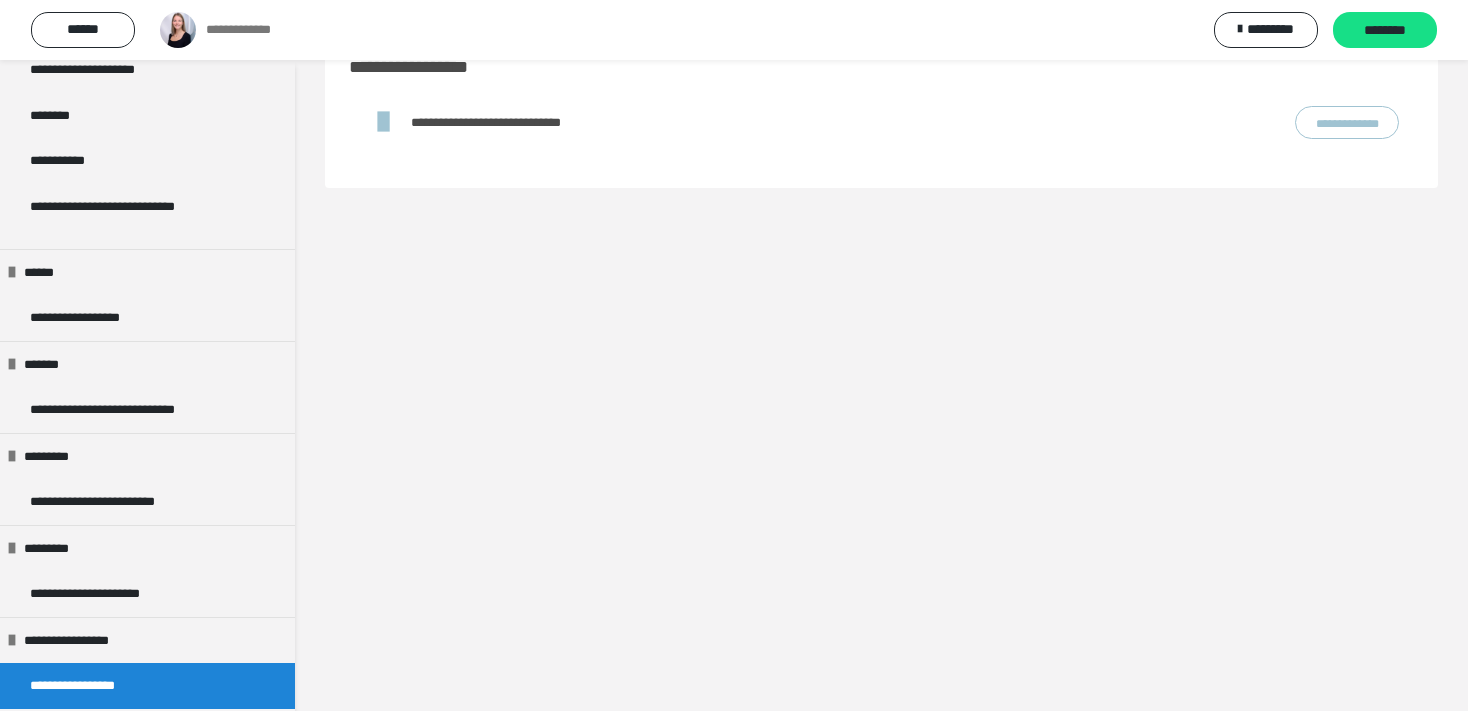 click on "**********" at bounding box center (1347, 123) 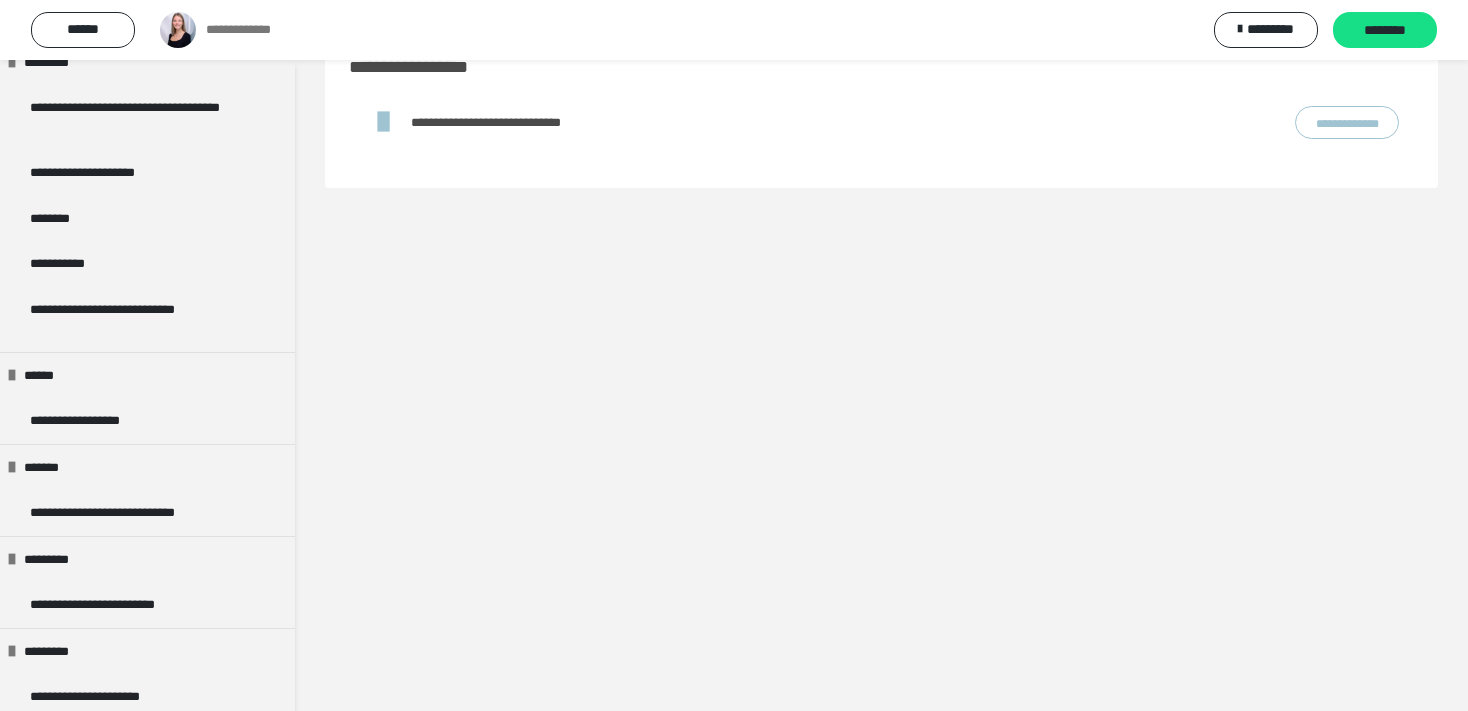 scroll, scrollTop: 1085, scrollLeft: 0, axis: vertical 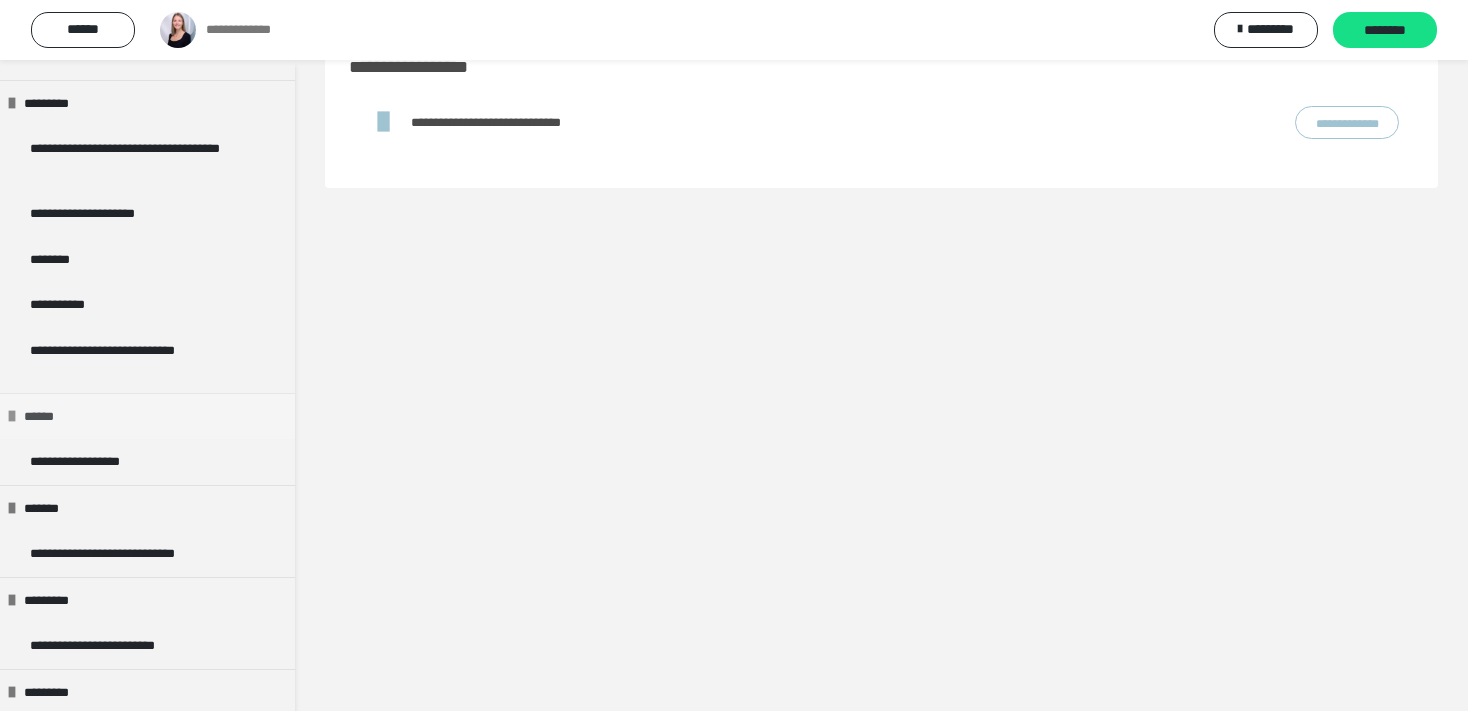 click at bounding box center [12, 416] 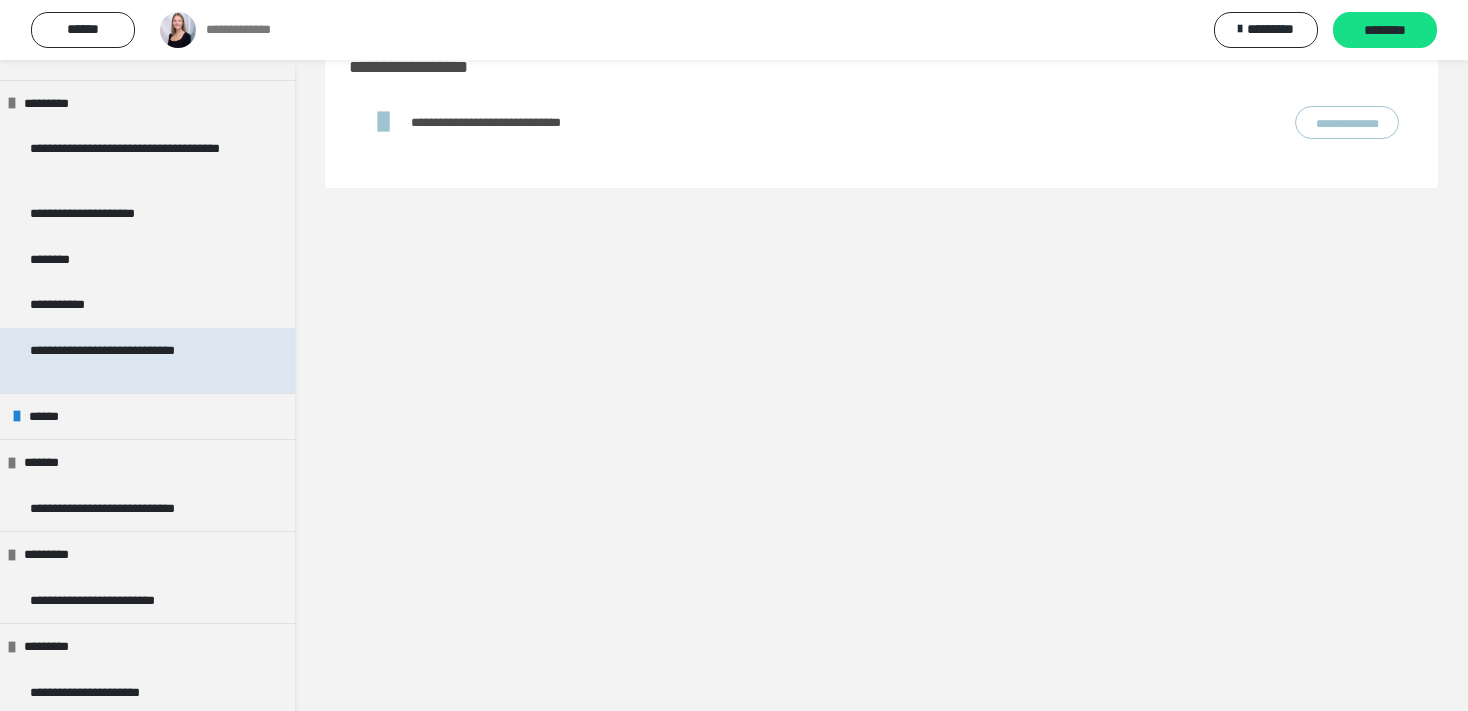 click on "**********" at bounding box center (131, 360) 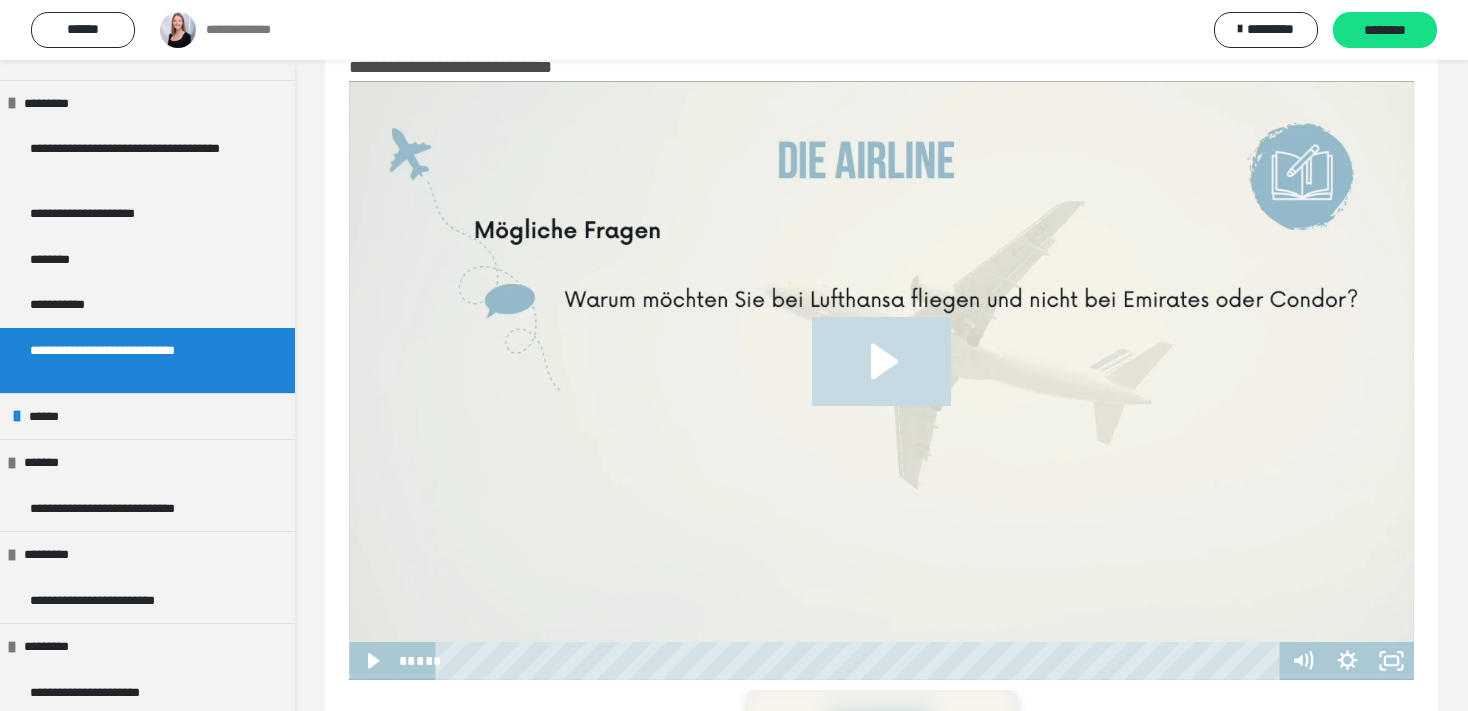 click 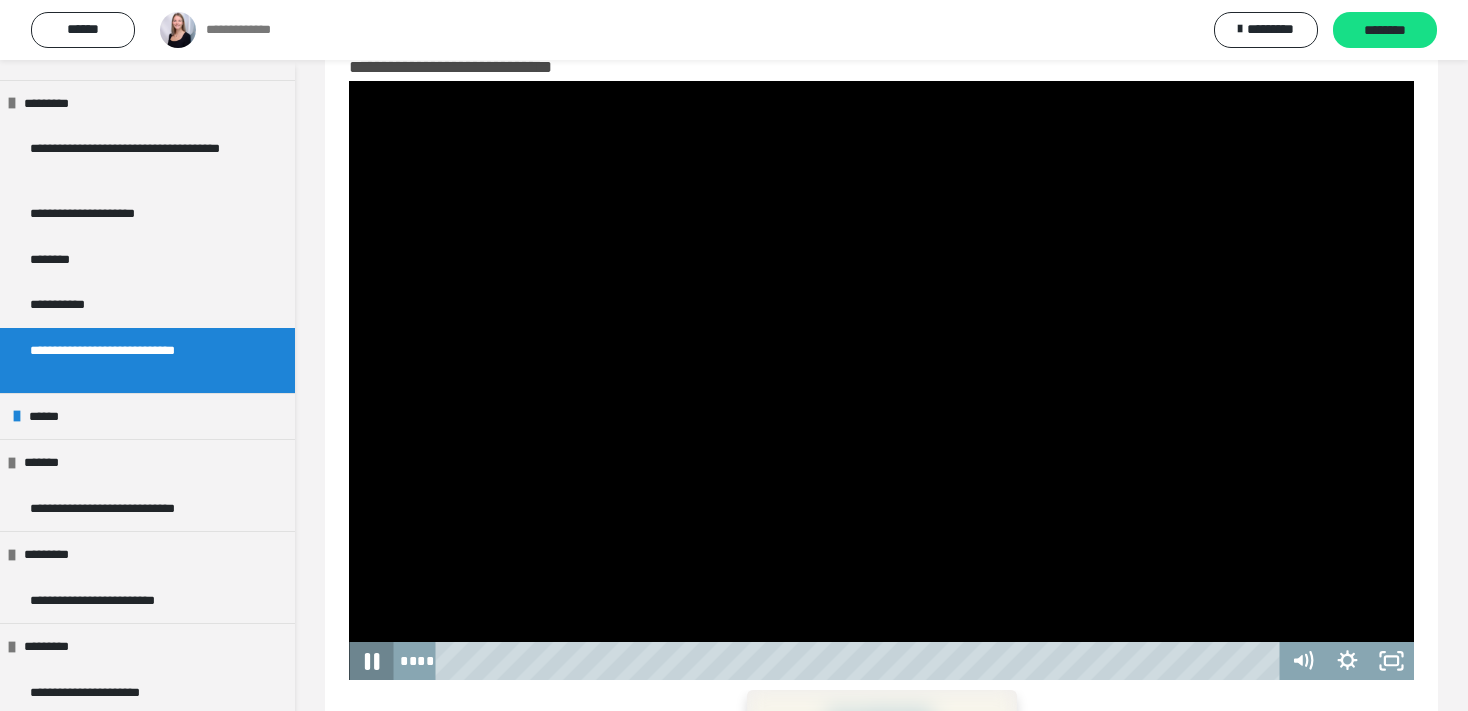 click 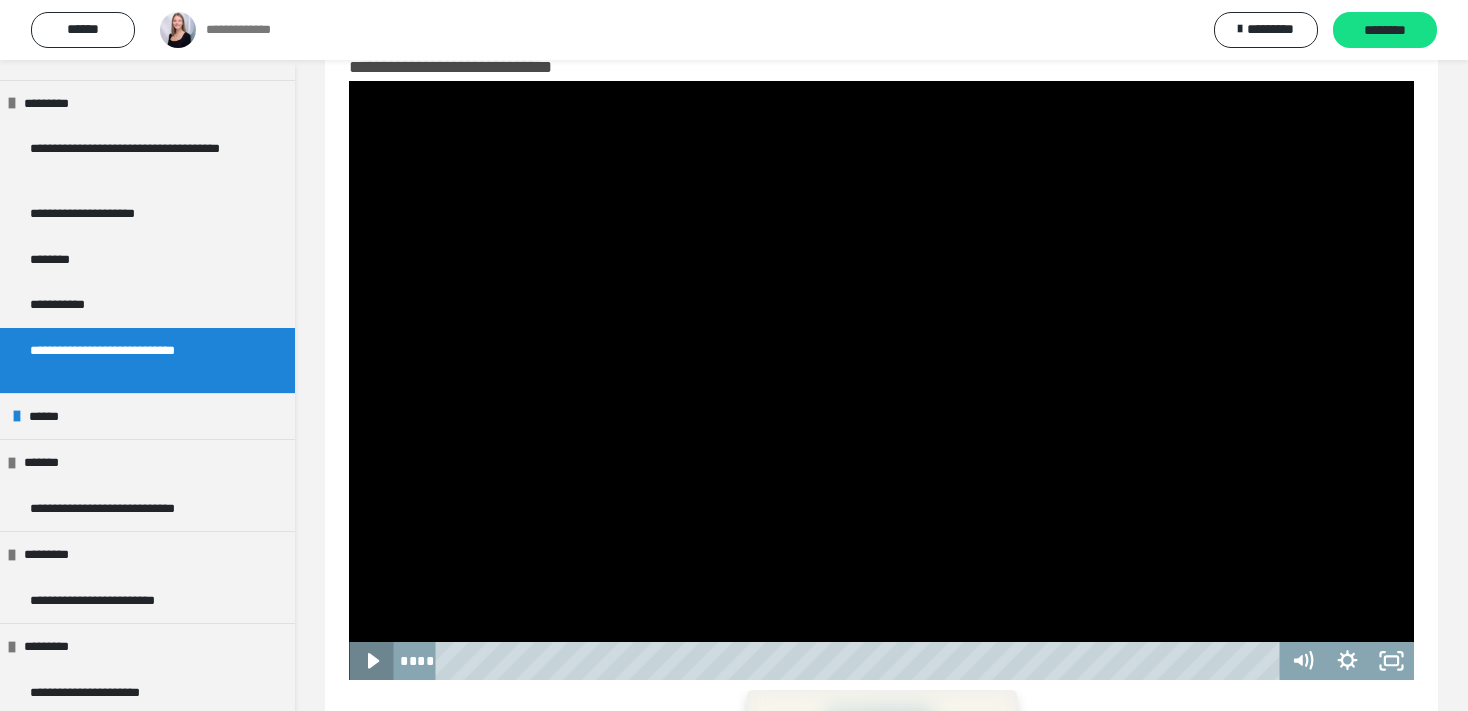 click 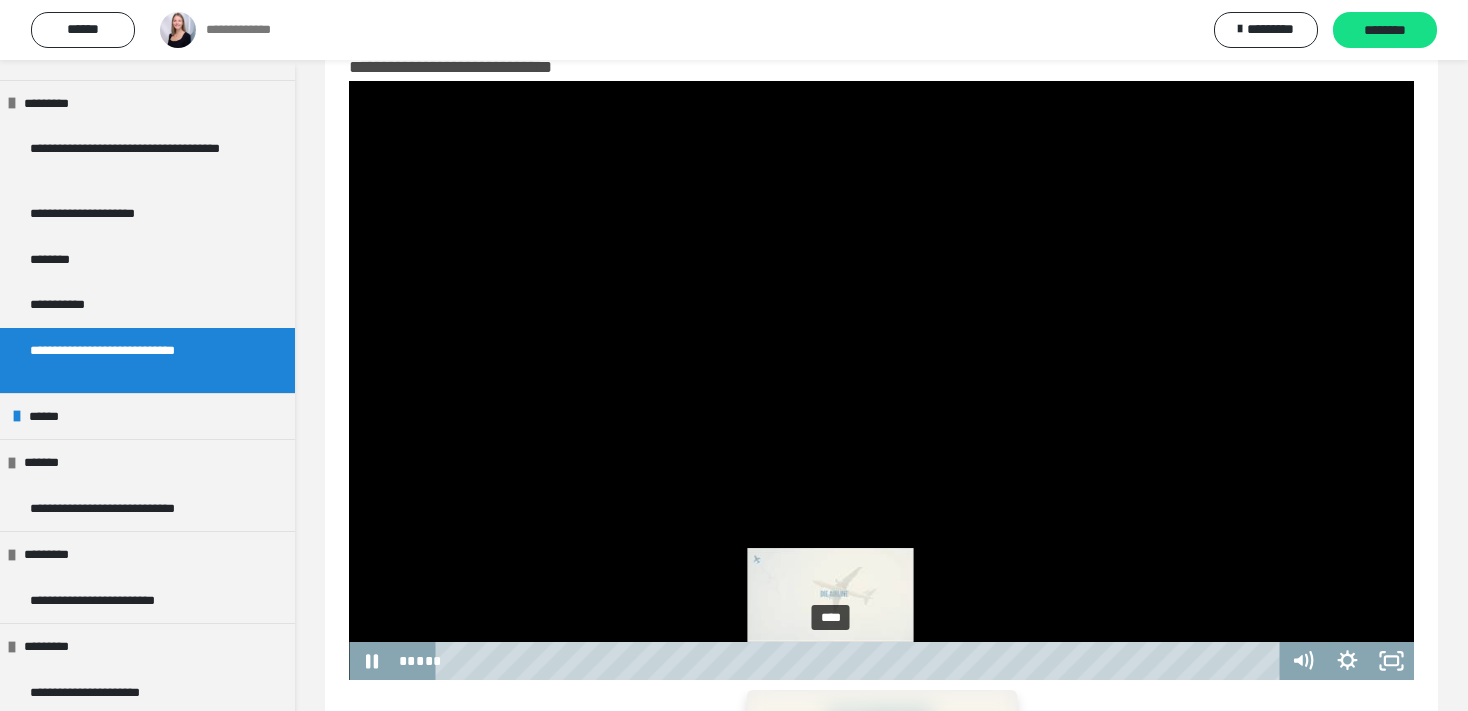 click on "****" at bounding box center (861, 661) 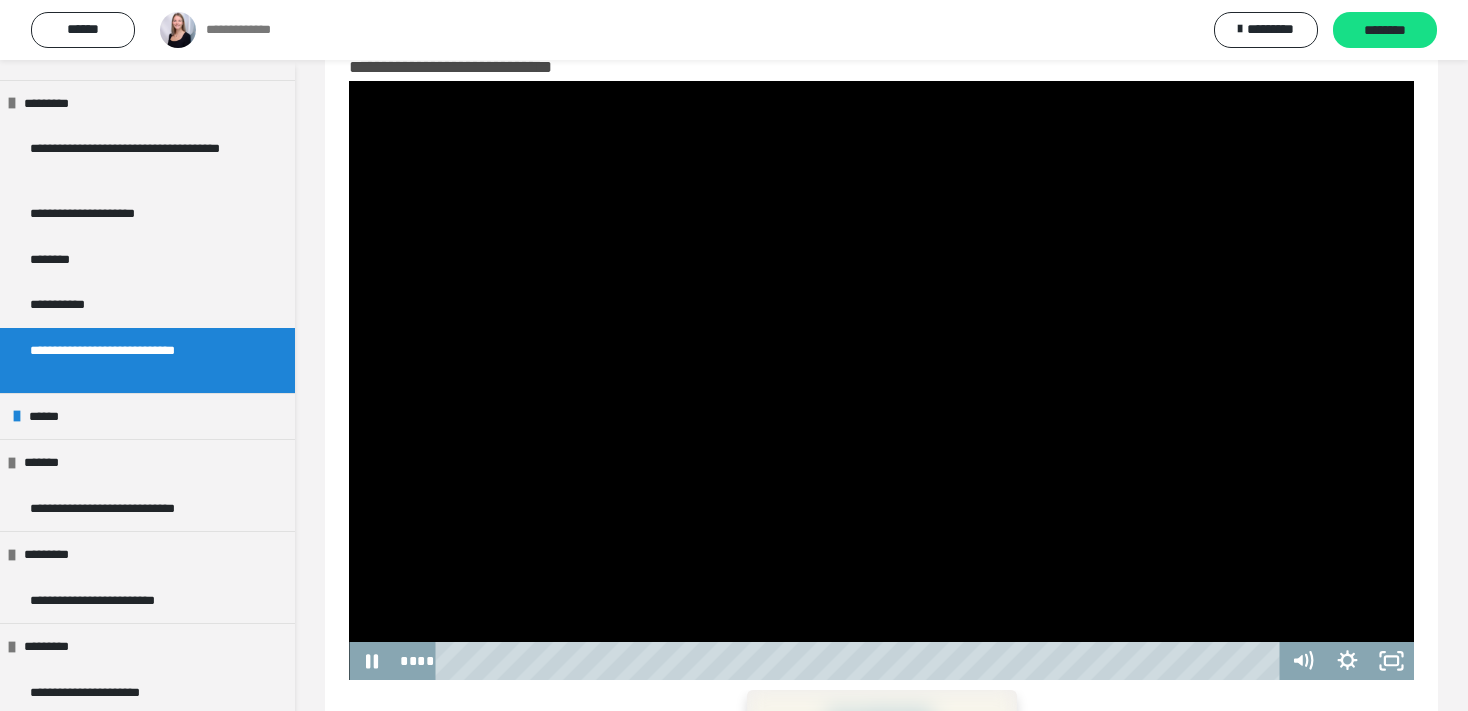 click at bounding box center [881, 380] 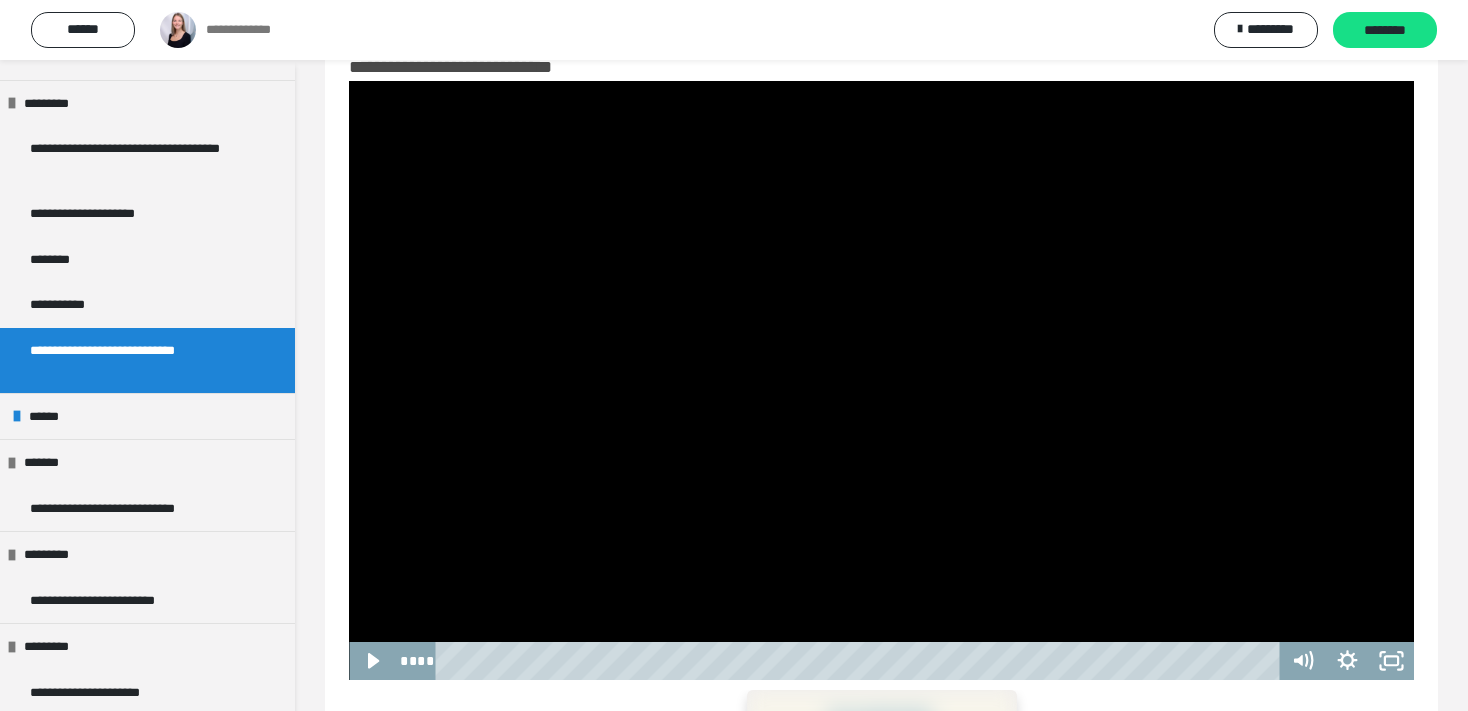 click at bounding box center (881, 380) 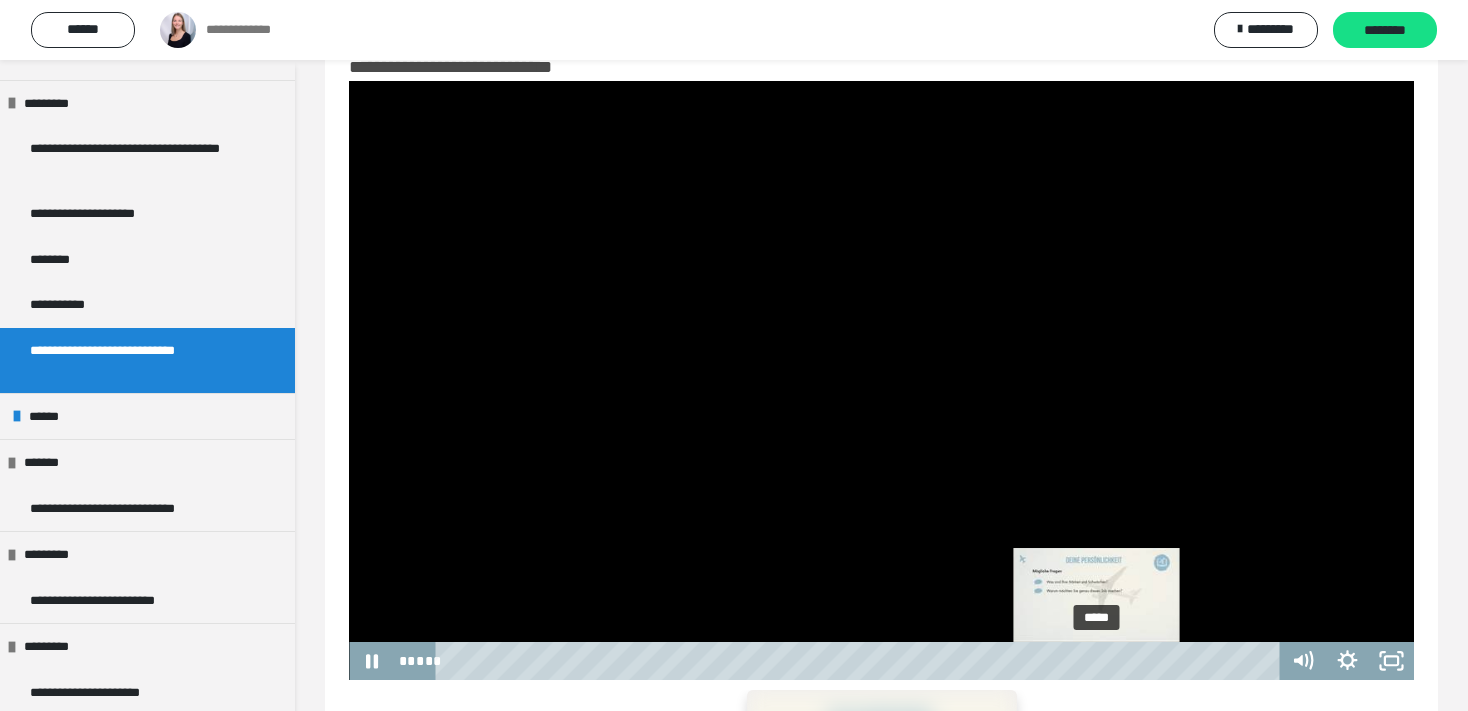 click on "*****" at bounding box center (861, 661) 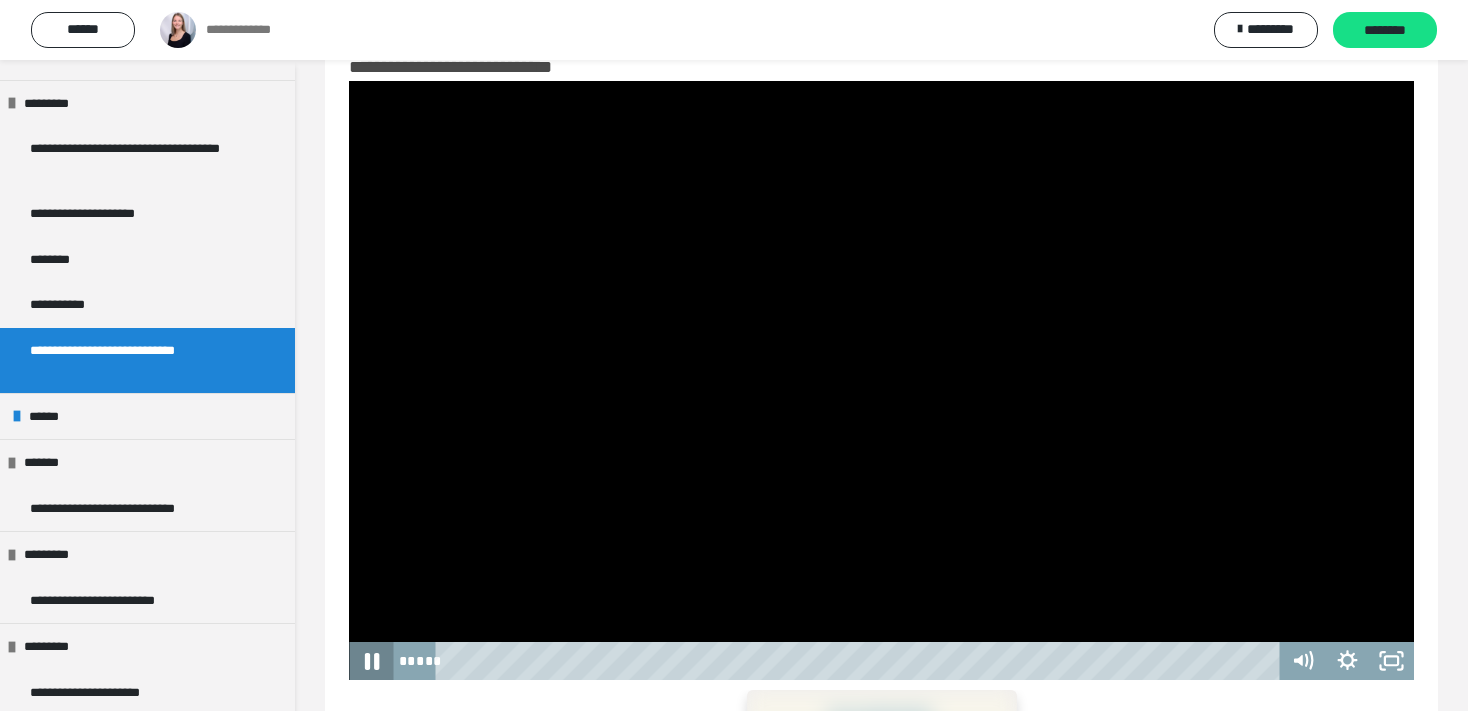click 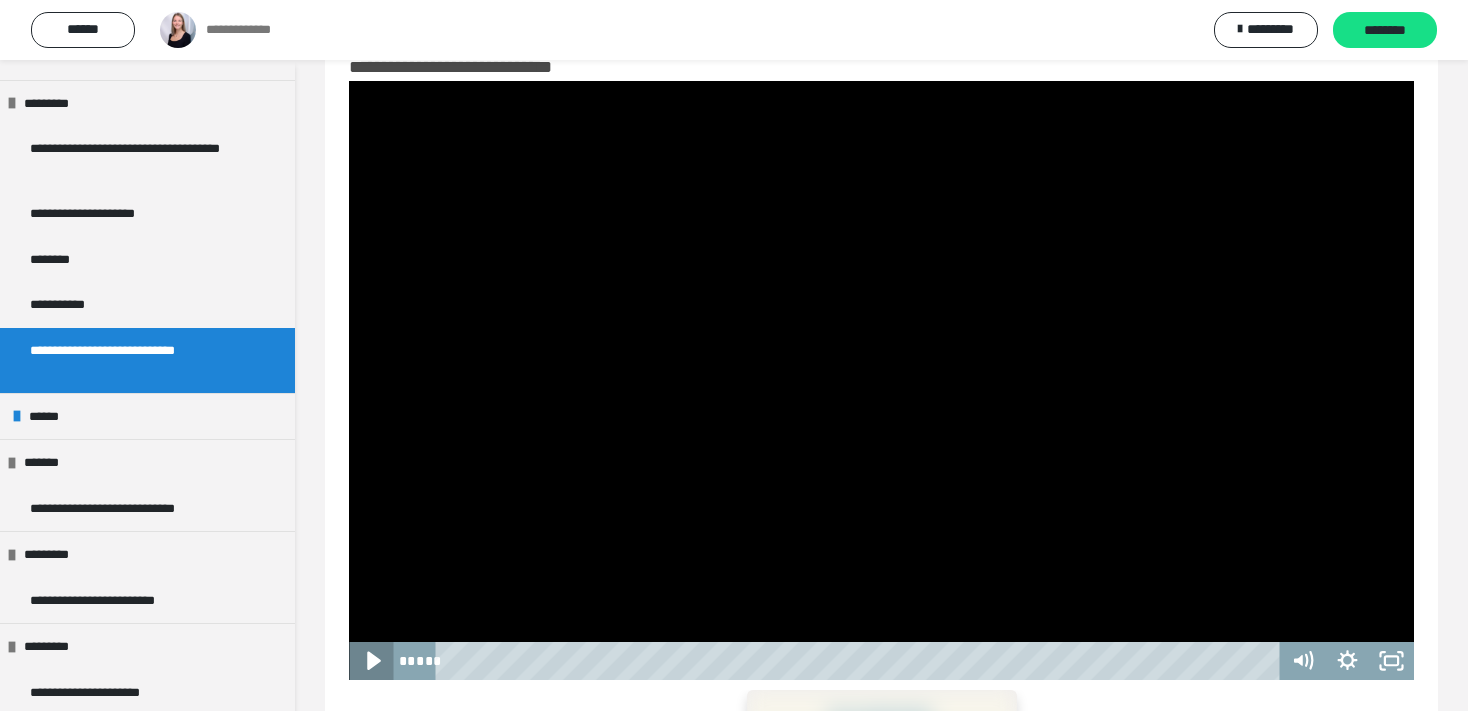click 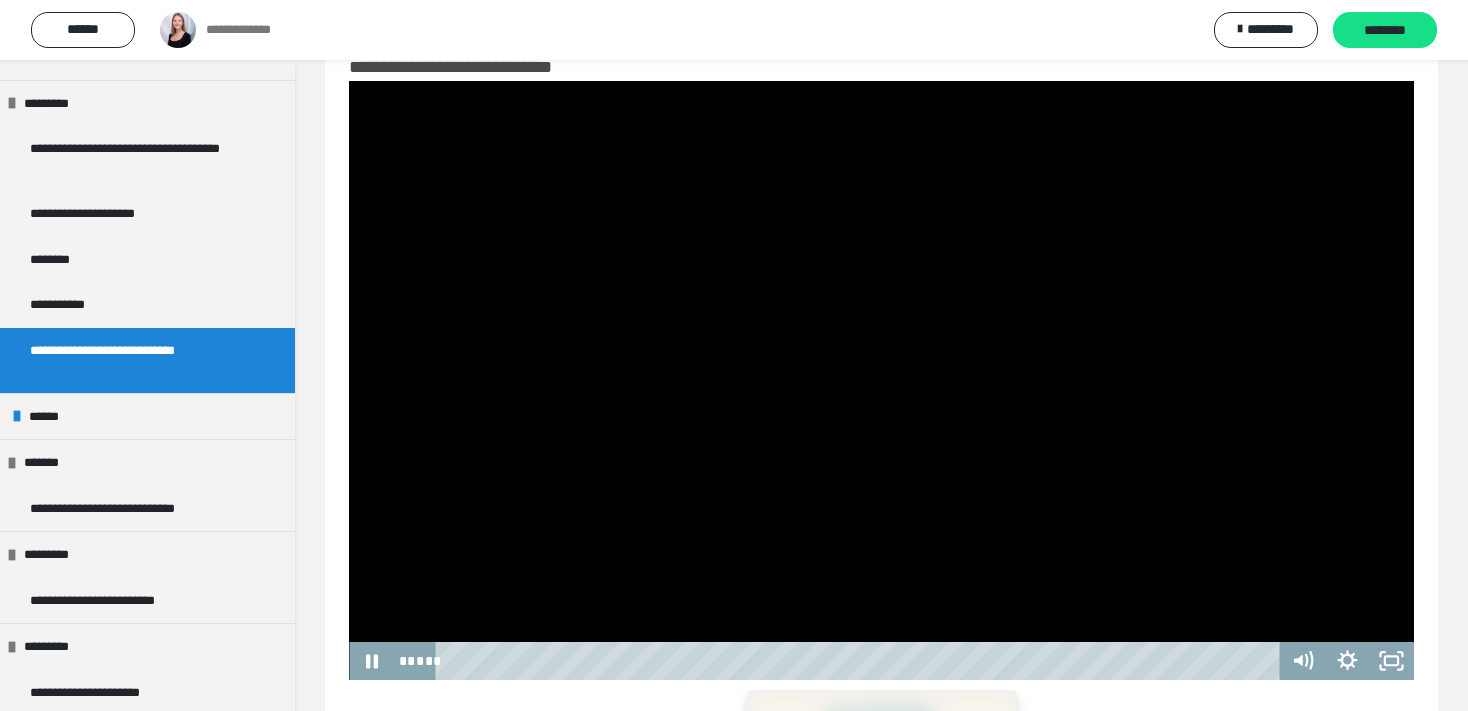 click at bounding box center (881, 380) 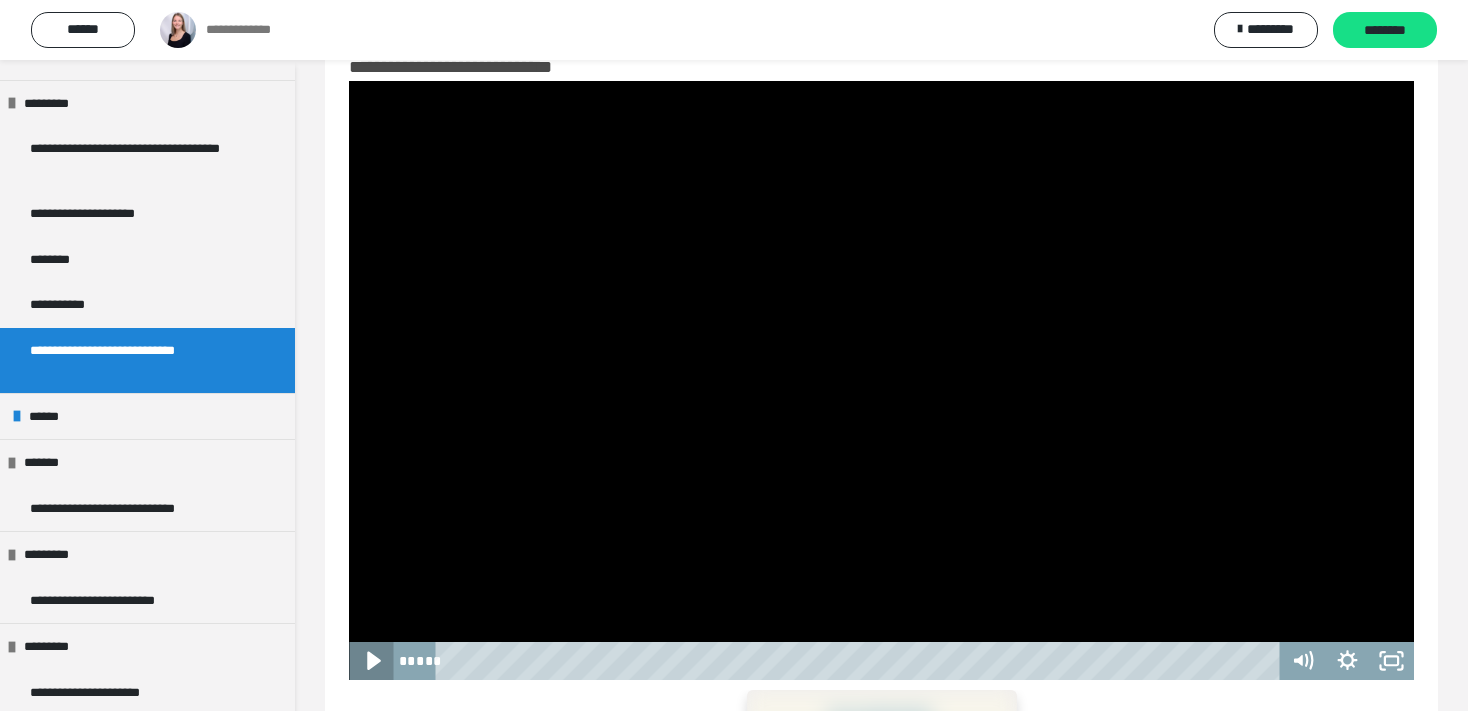 click 